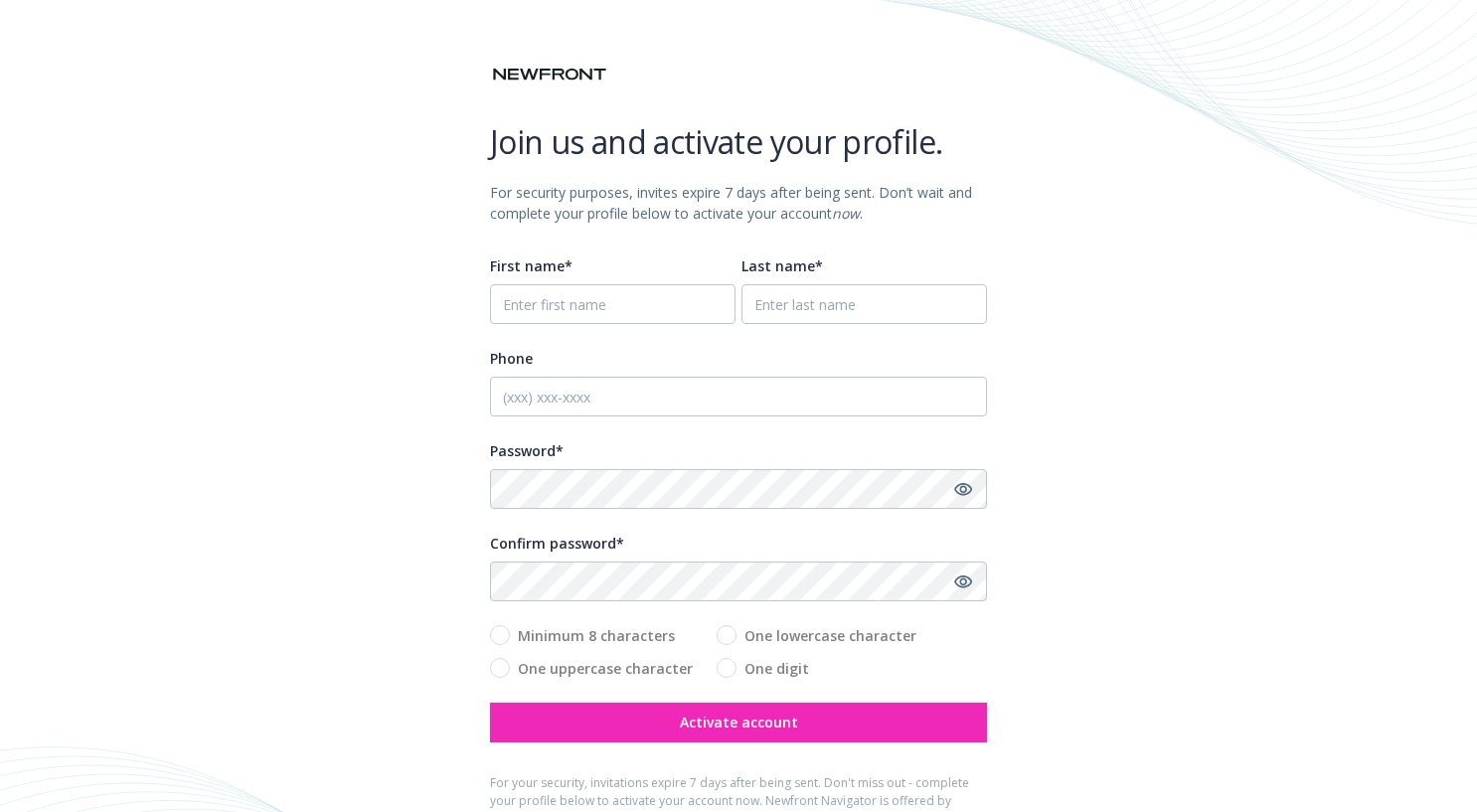 scroll, scrollTop: 0, scrollLeft: 0, axis: both 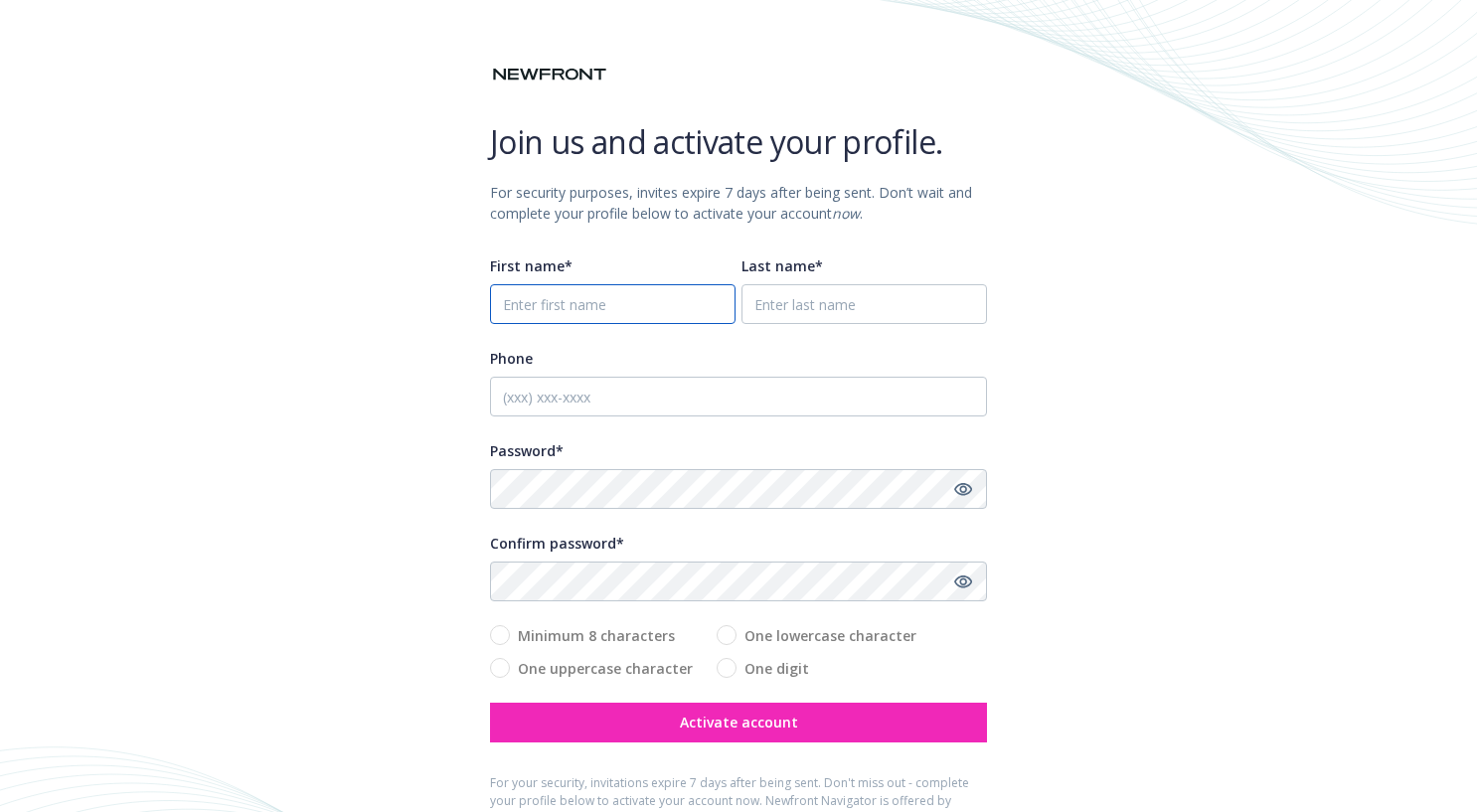 click on "First name*" at bounding box center [612, 304] 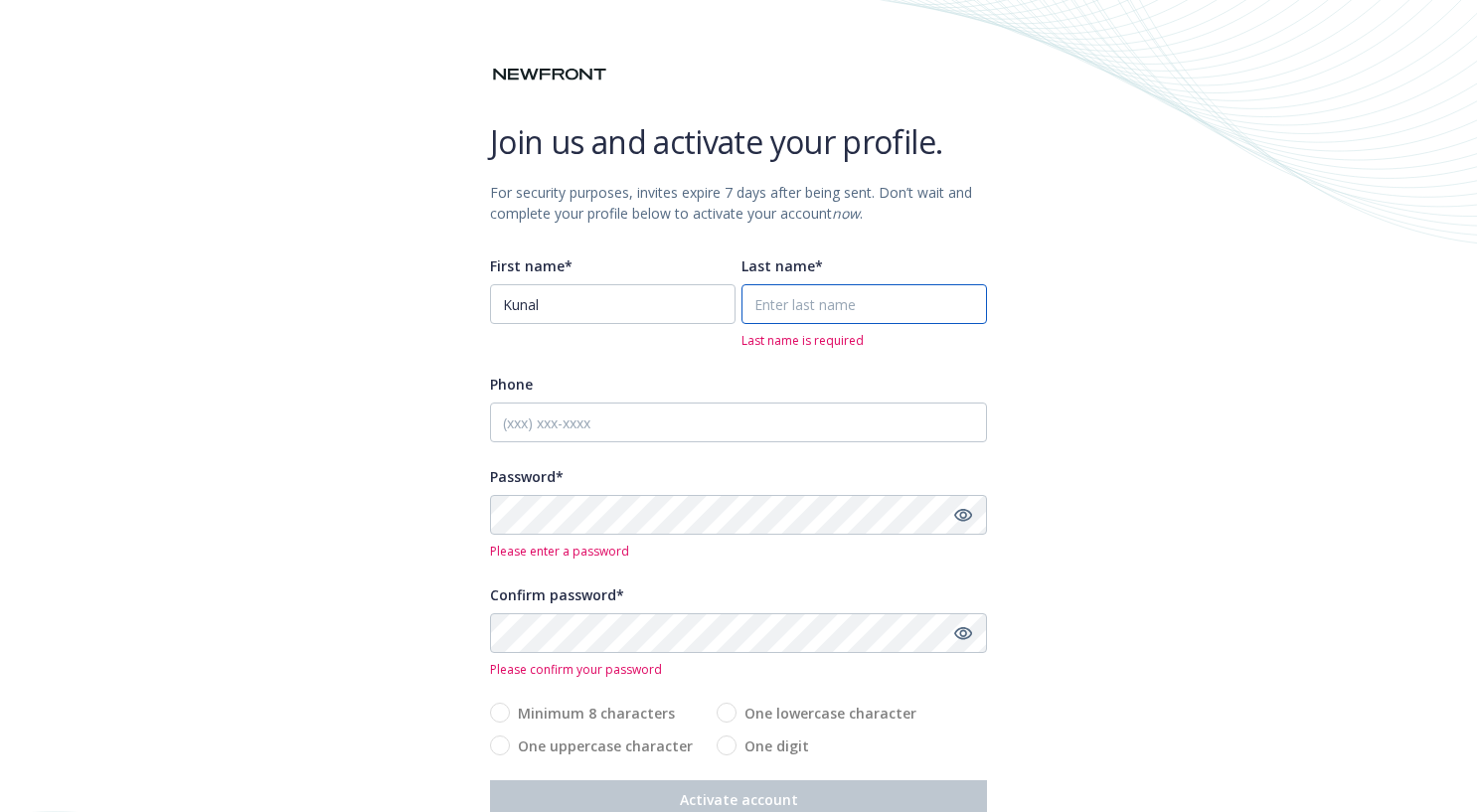 click on "Last name*" at bounding box center [864, 304] 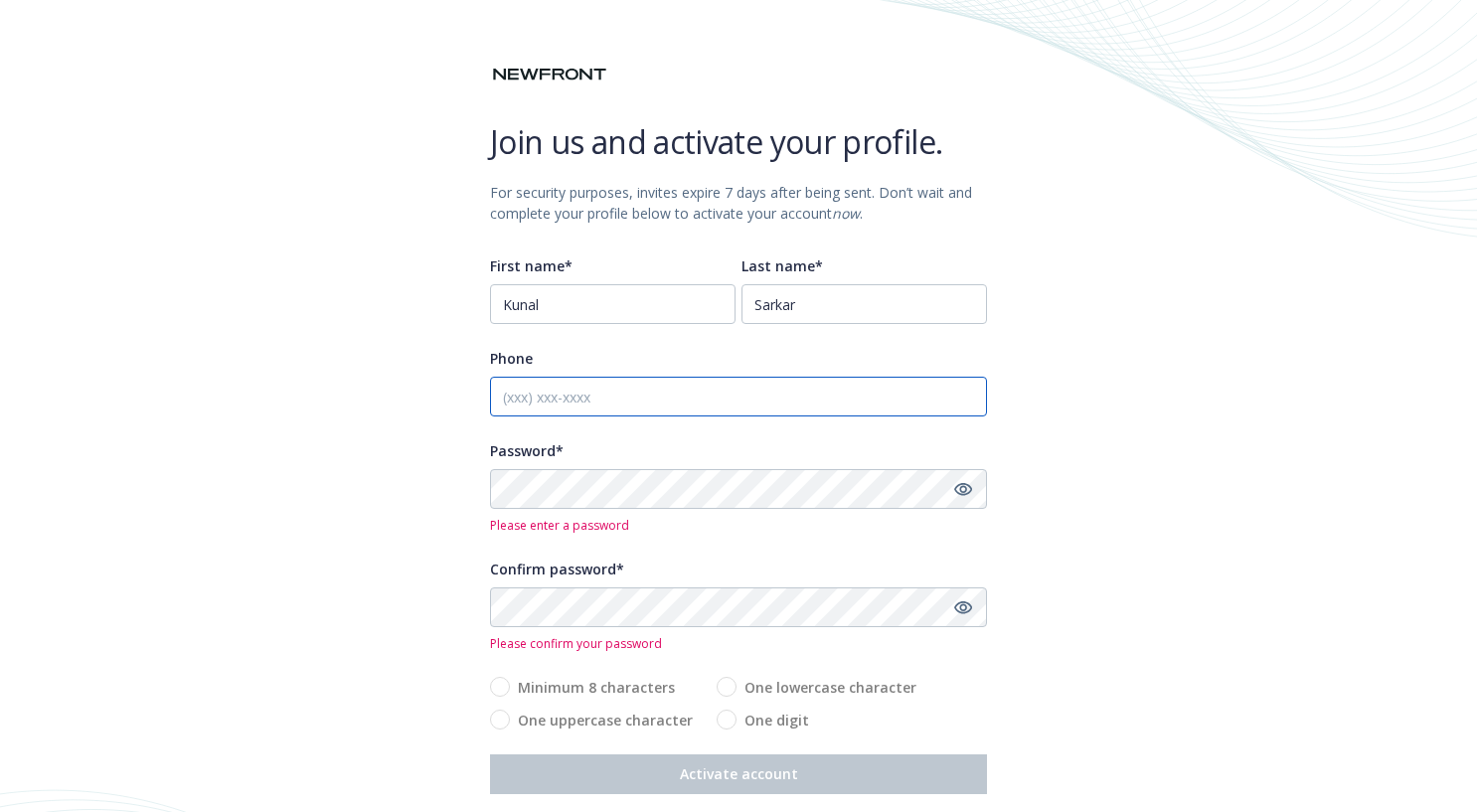 click on "Phone" at bounding box center [738, 397] 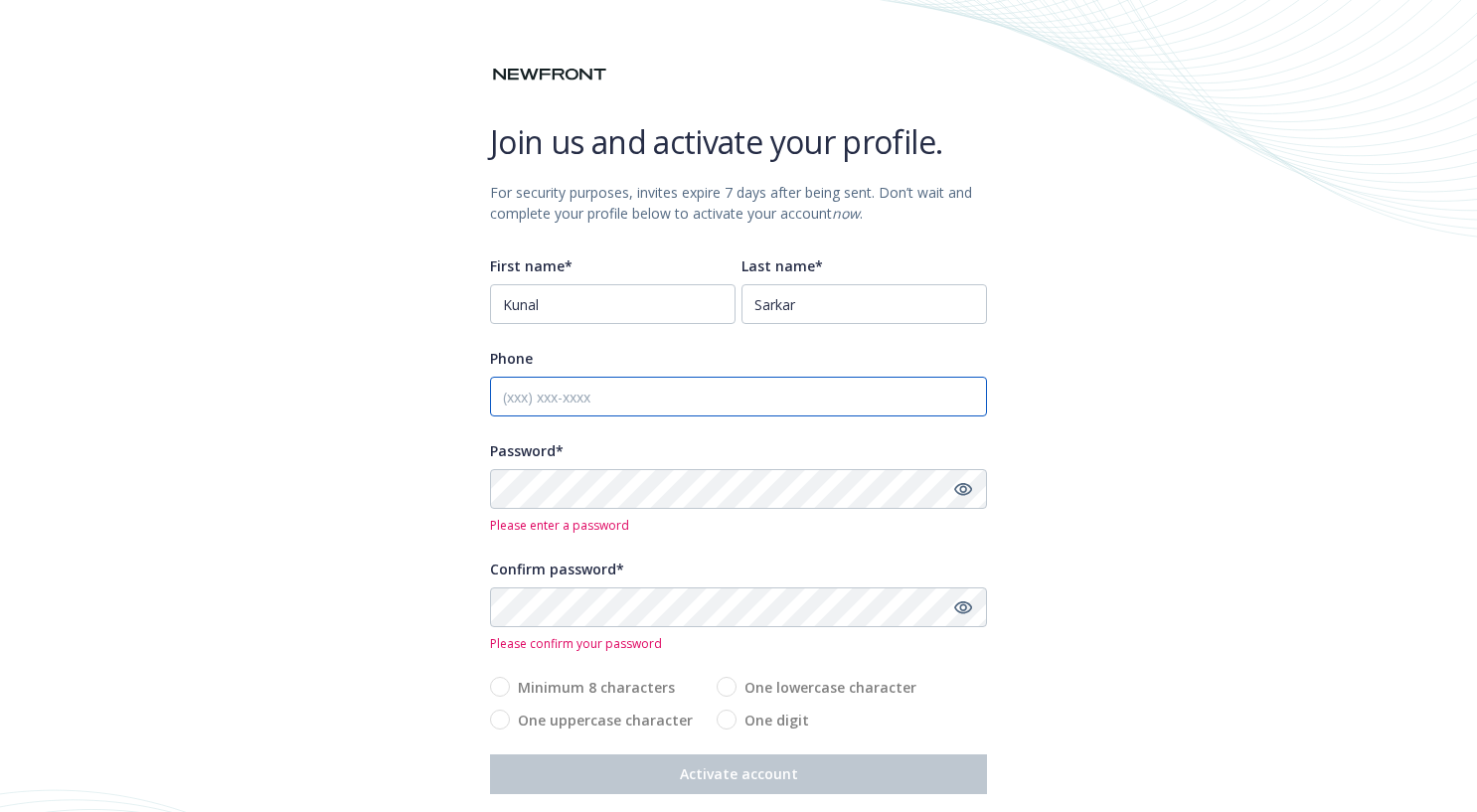 type on "6504540555" 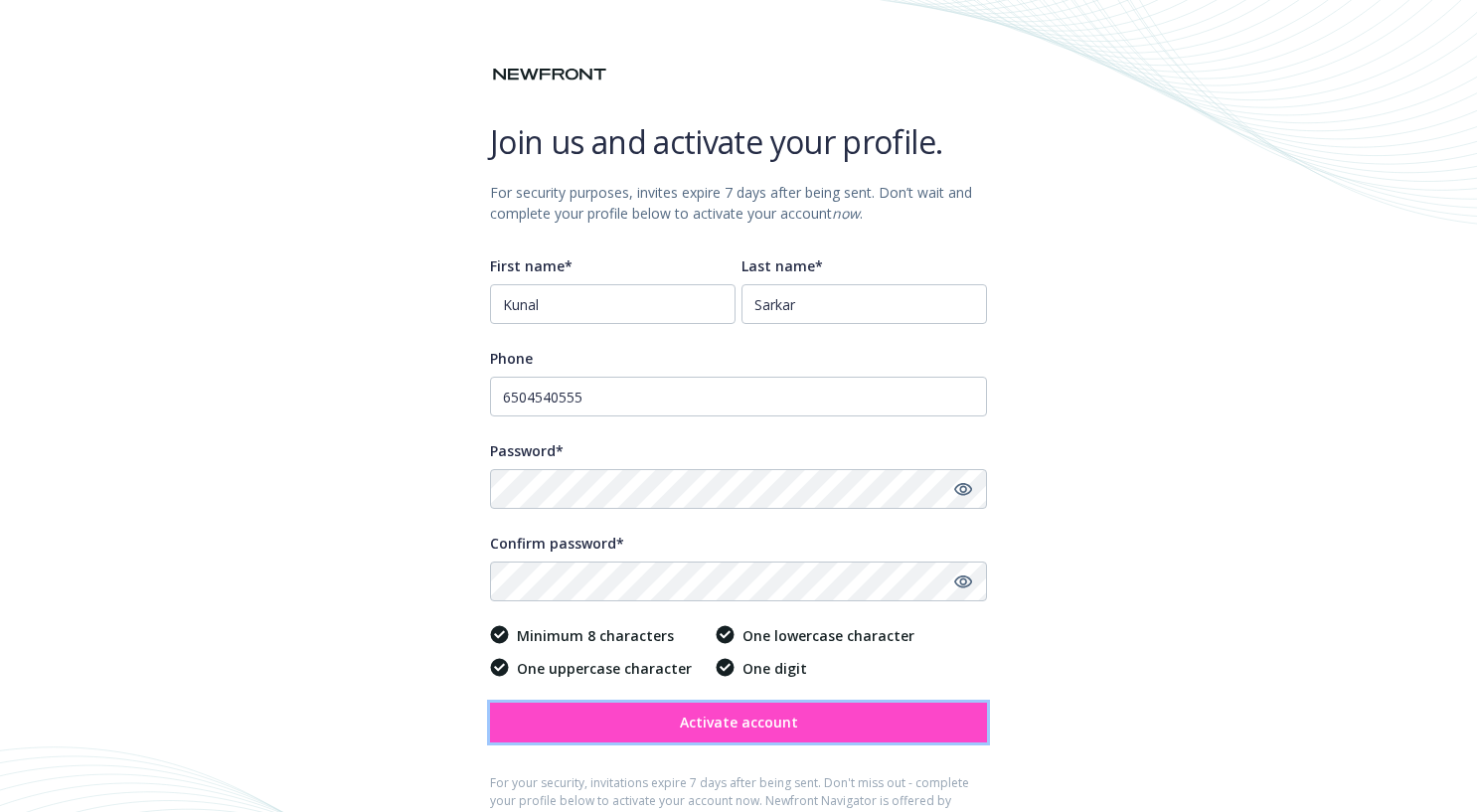 click on "Activate account" at bounding box center [738, 722] 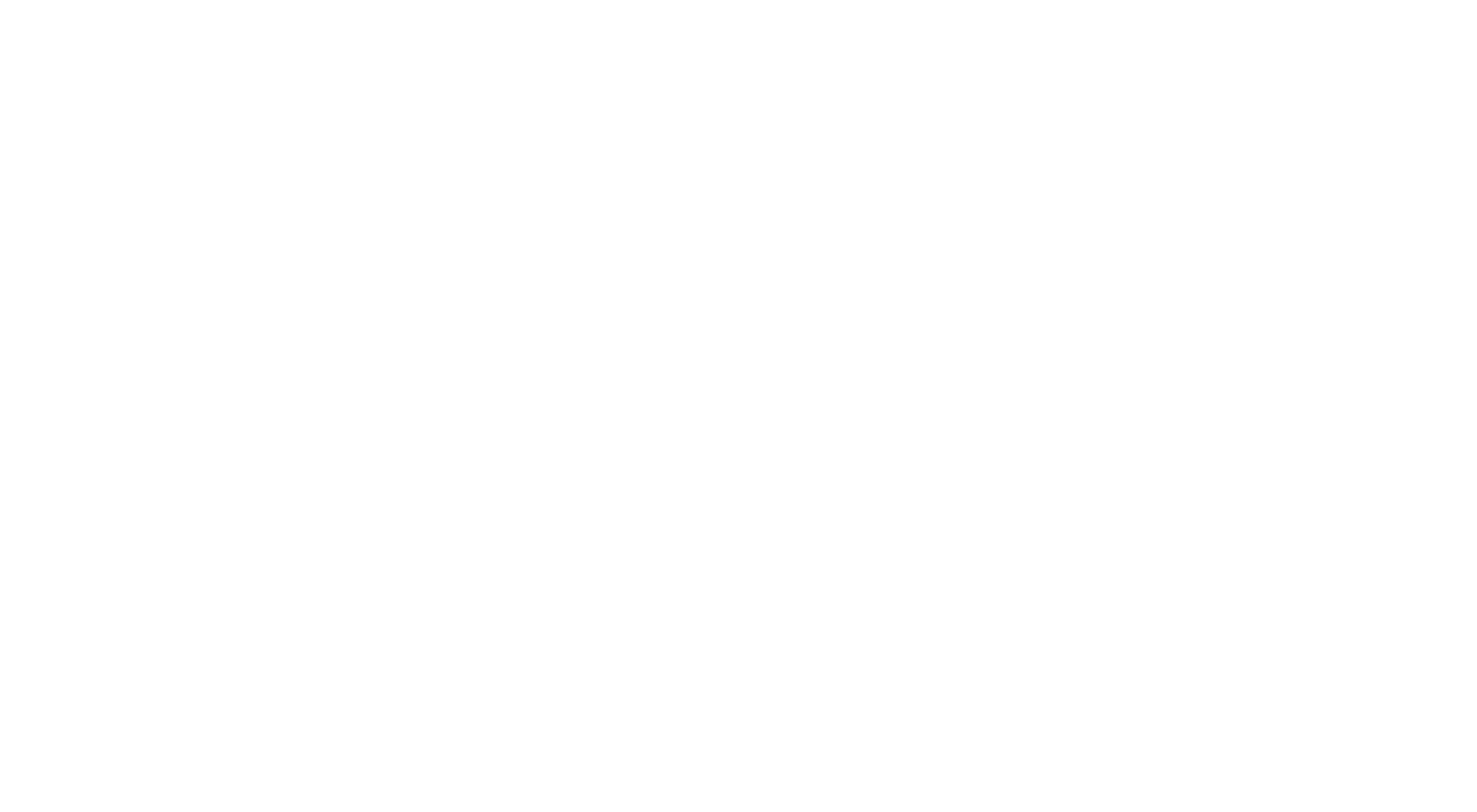 scroll, scrollTop: 0, scrollLeft: 0, axis: both 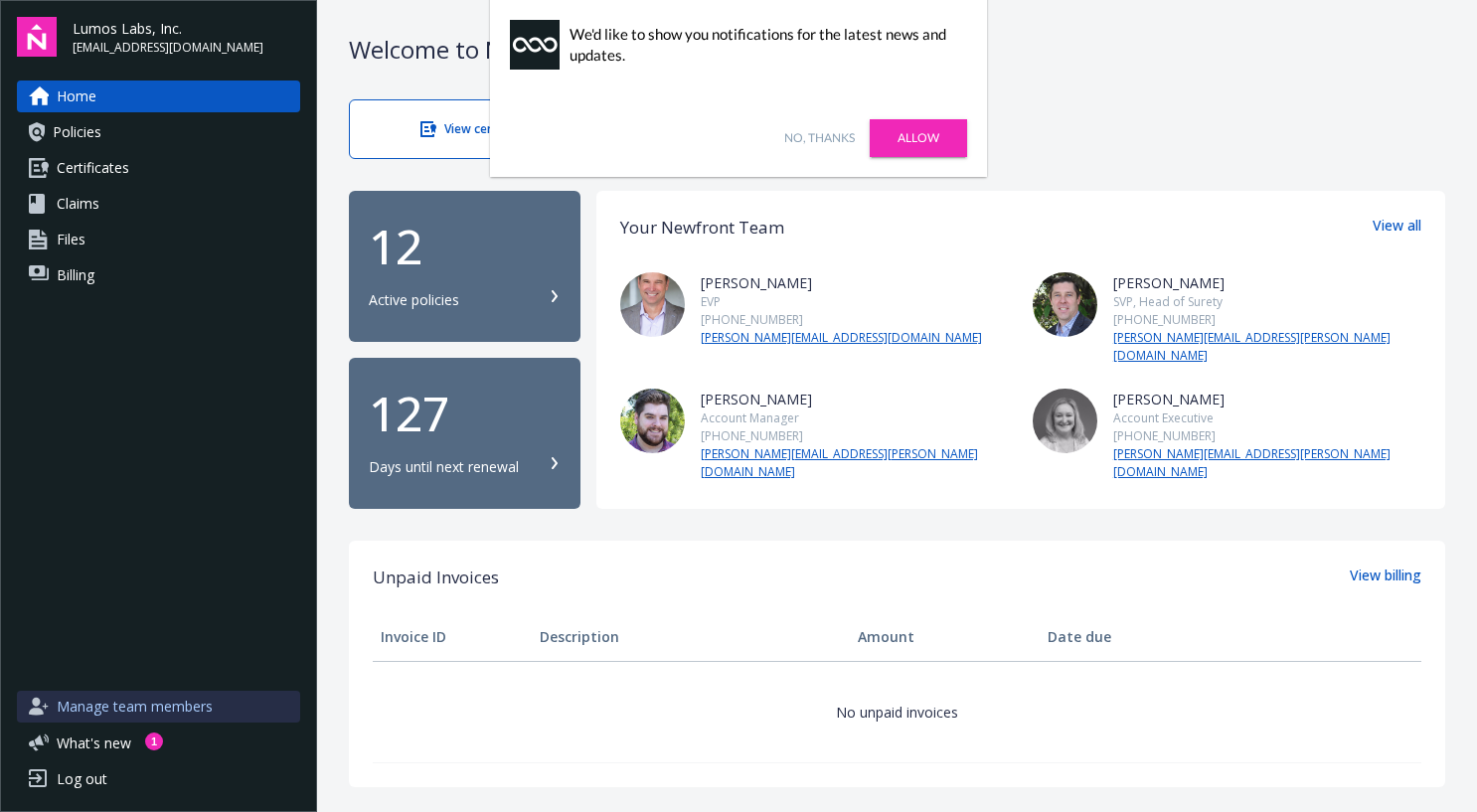 click on "Manage team members" at bounding box center [134, 707] 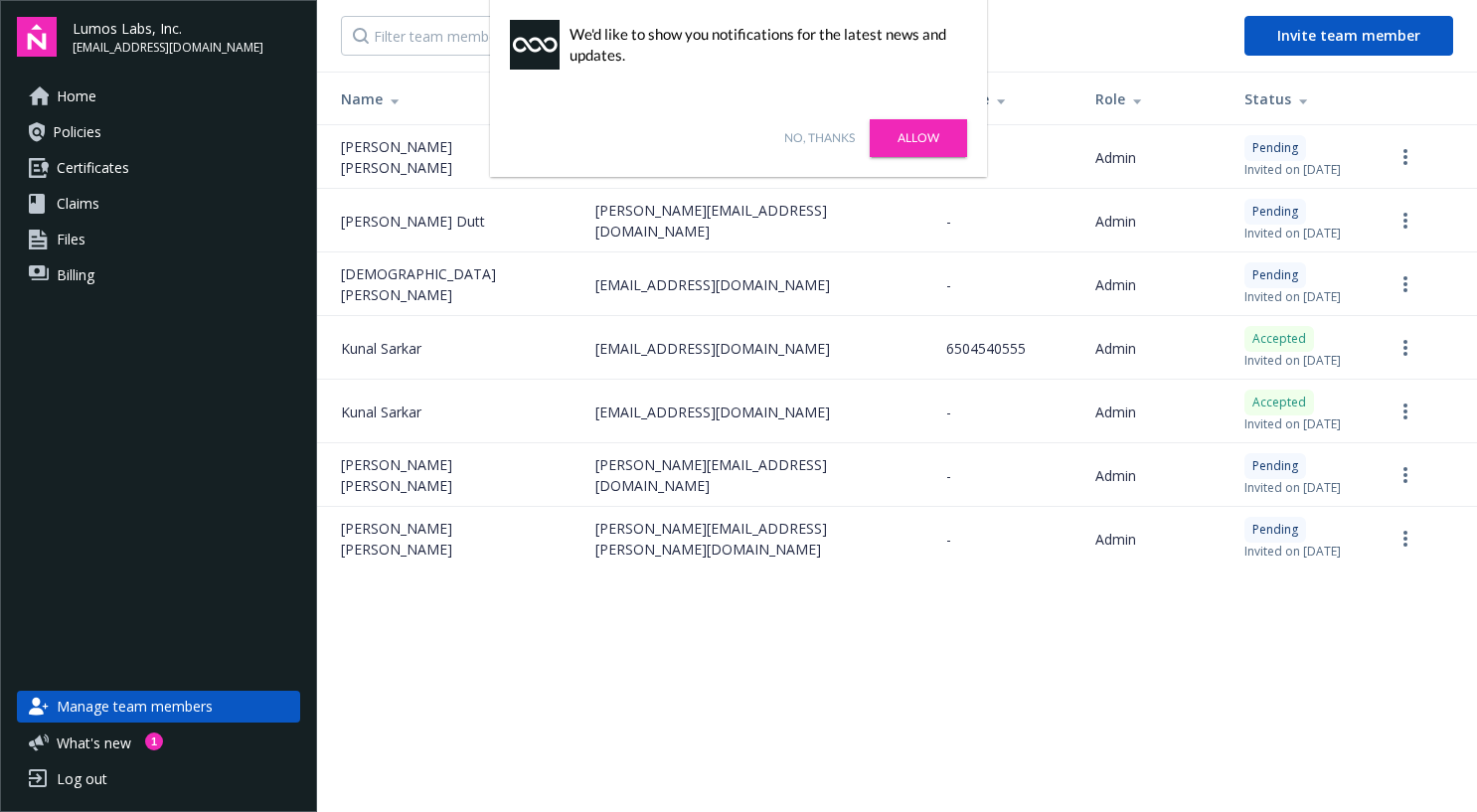 click on "No, thanks" at bounding box center [819, 138] 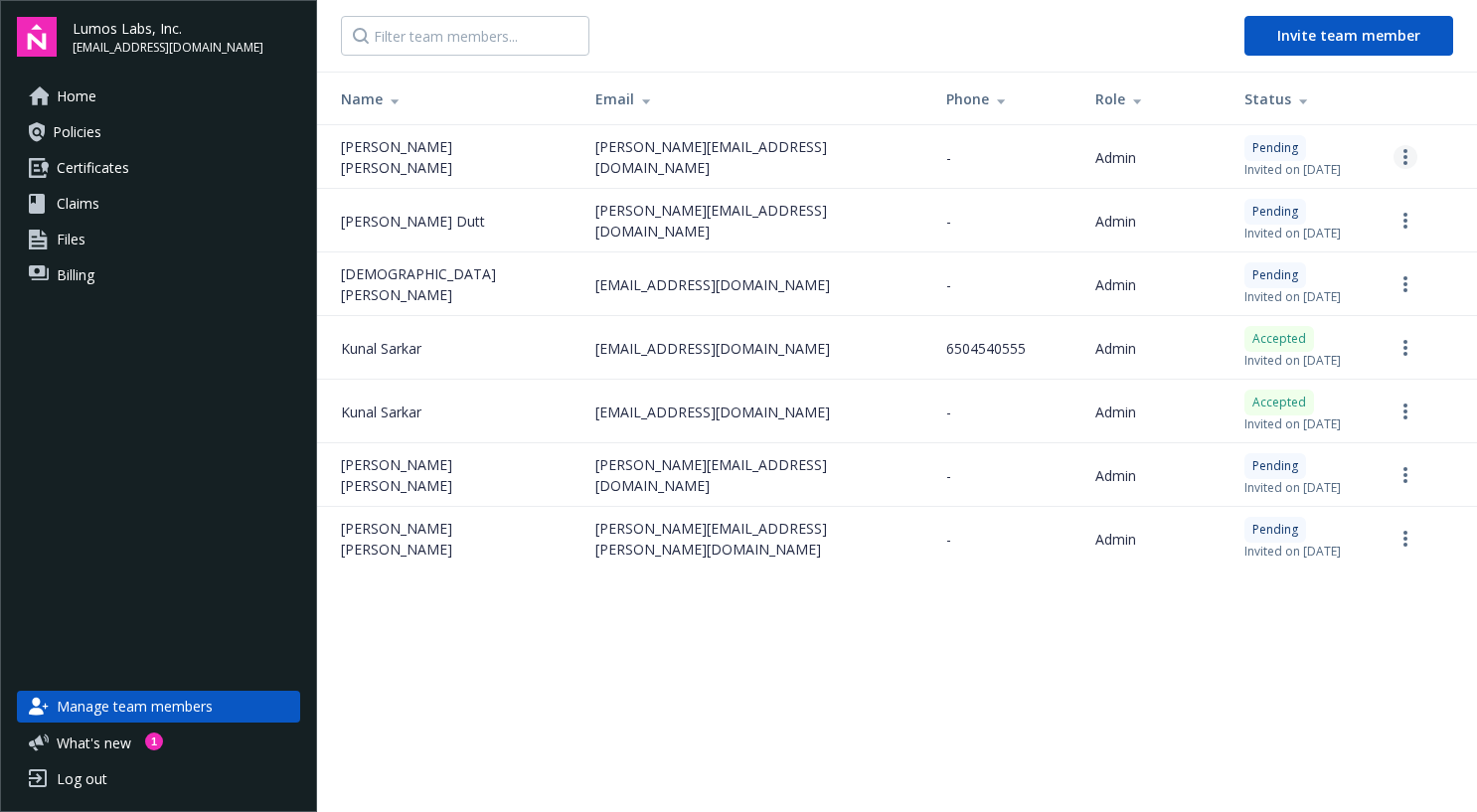 click at bounding box center (1405, 157) 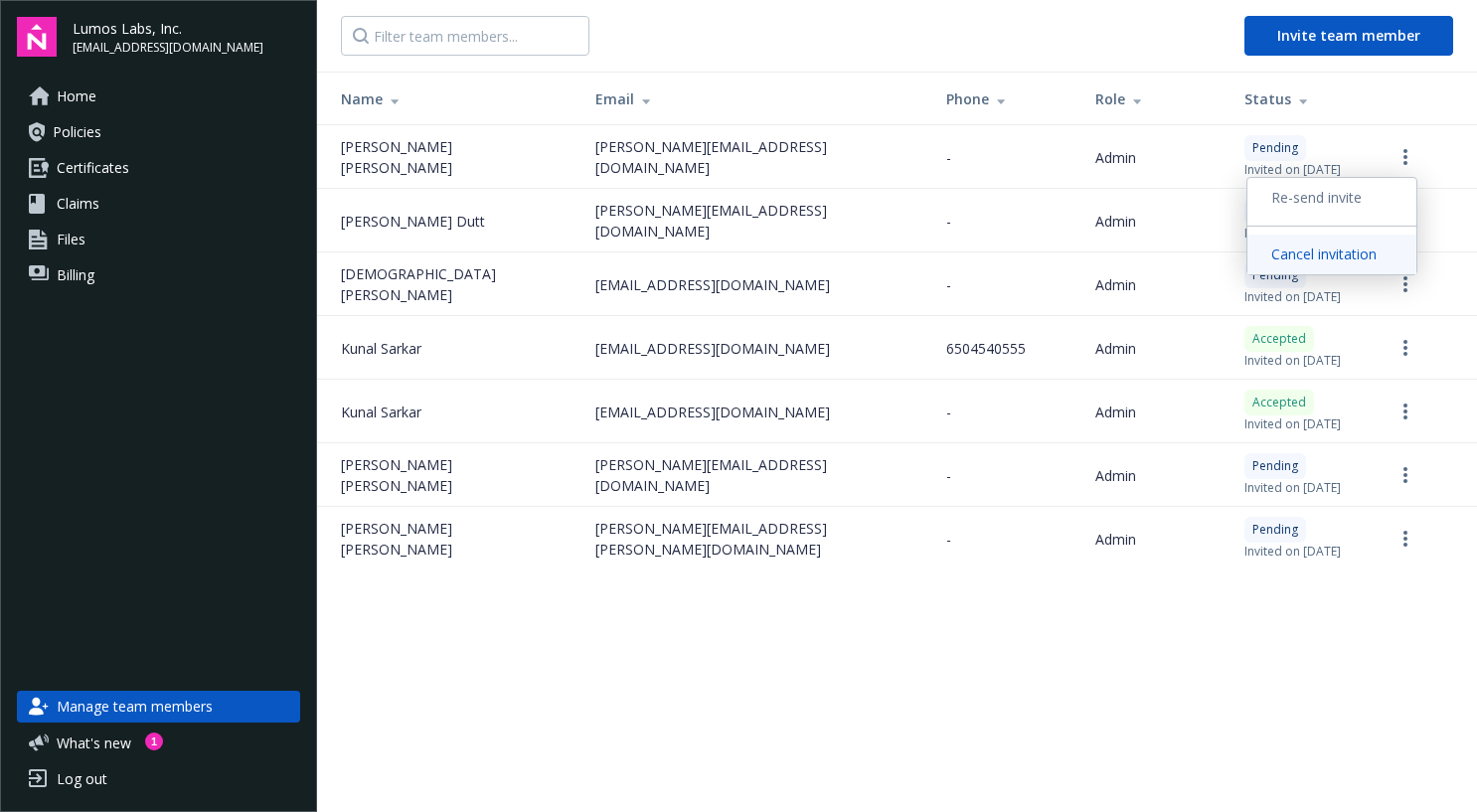 click on "Cancel invitation" at bounding box center [1332, 254] 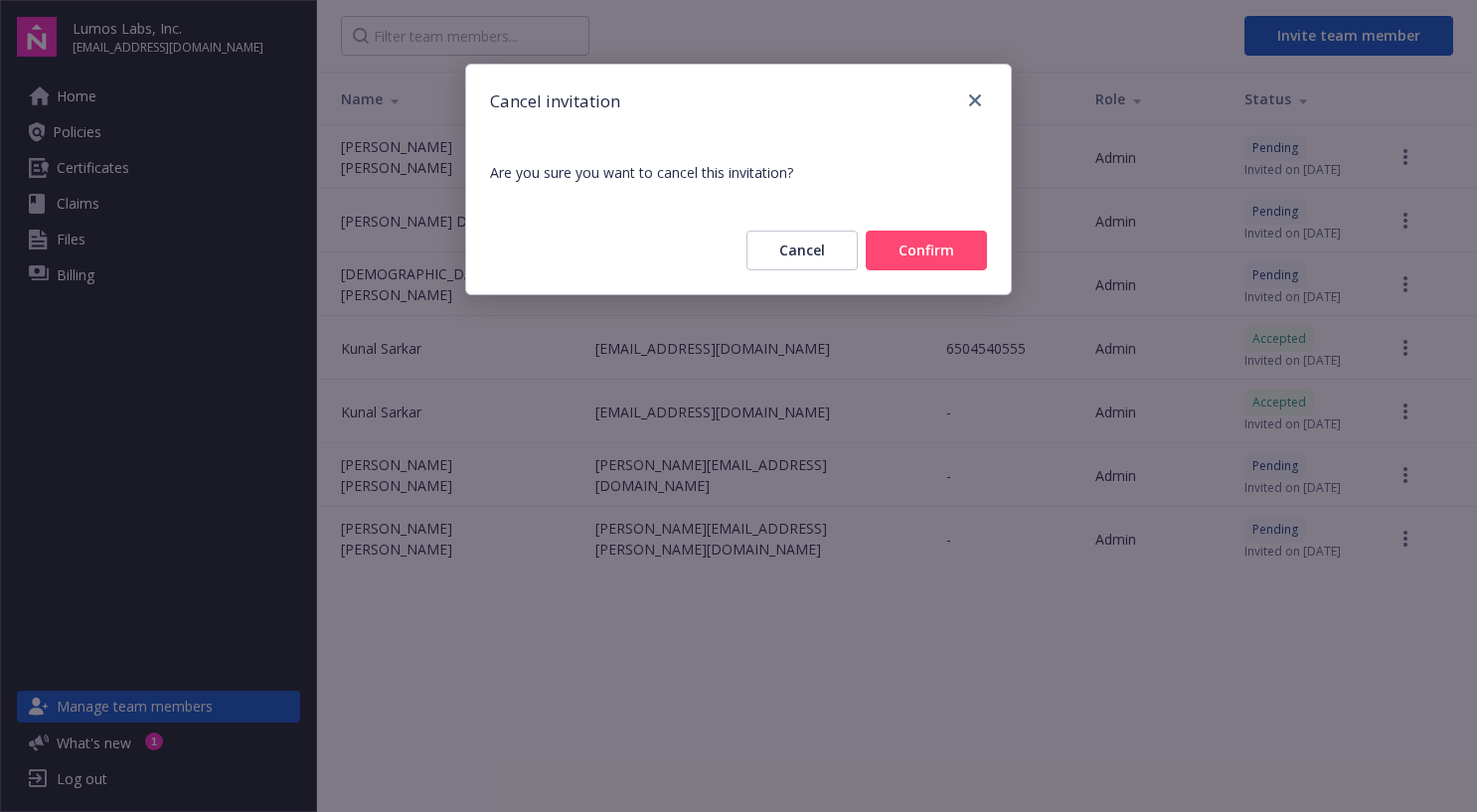 click on "Confirm" at bounding box center (926, 250) 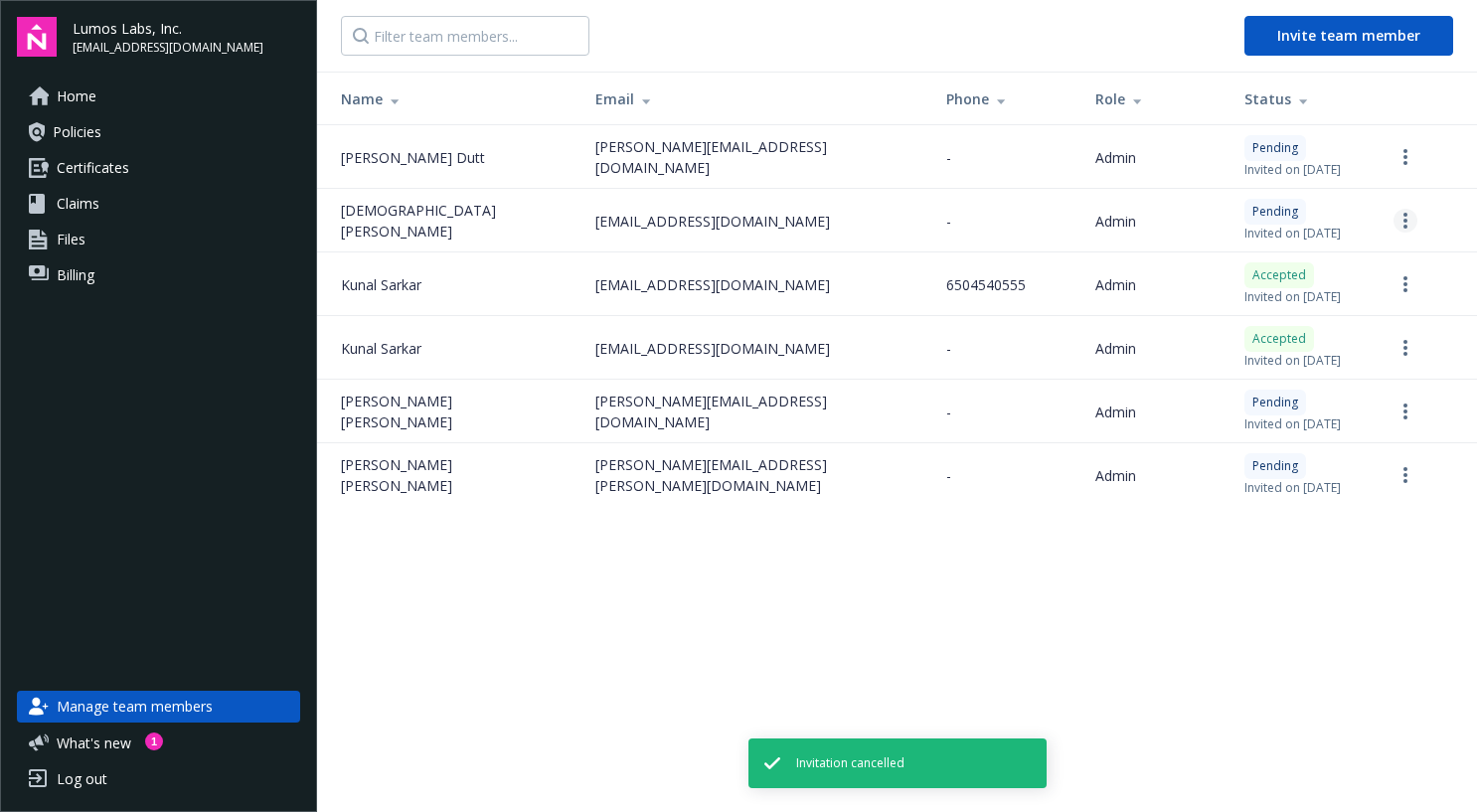 click 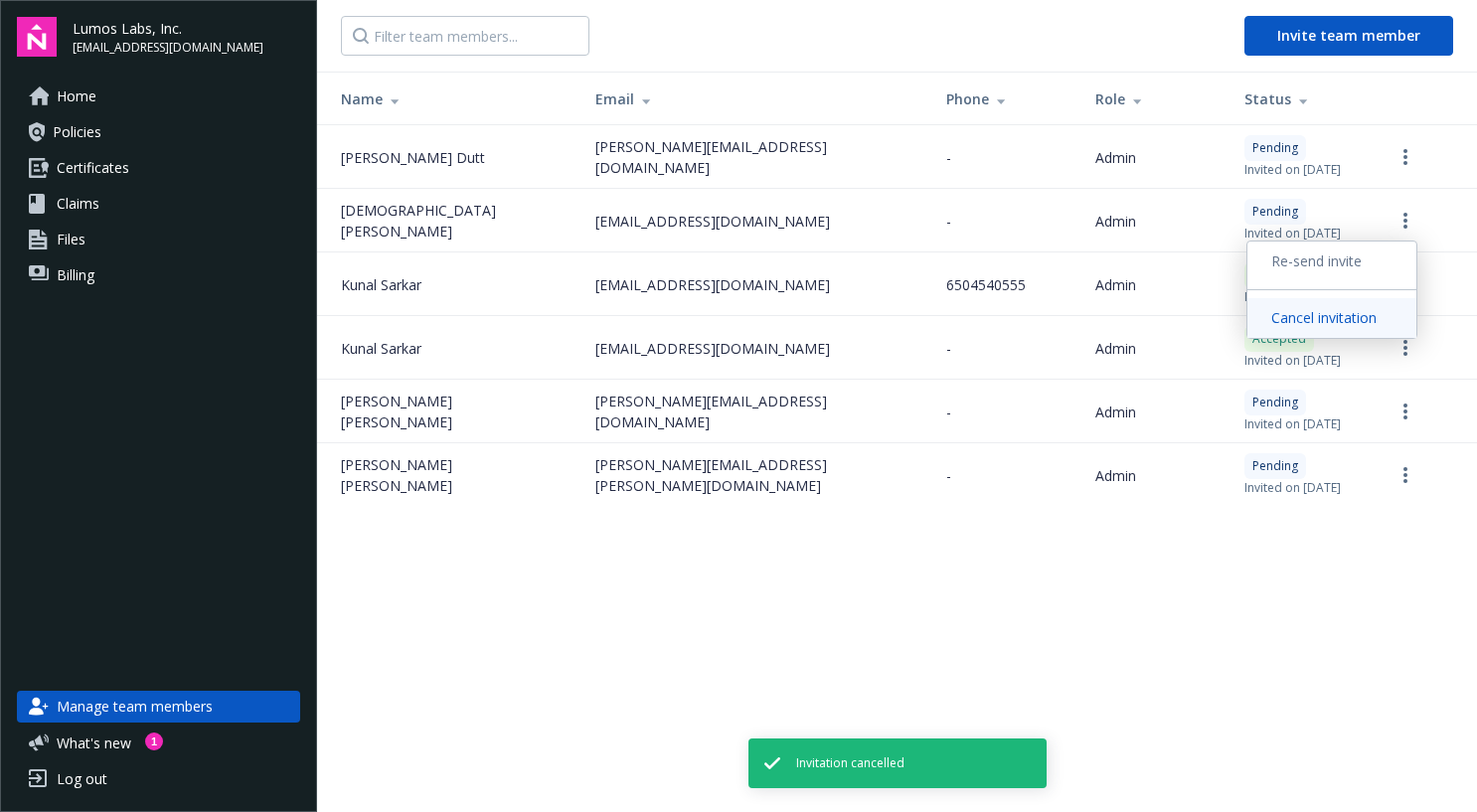 click on "Cancel invitation" at bounding box center (1332, 318) 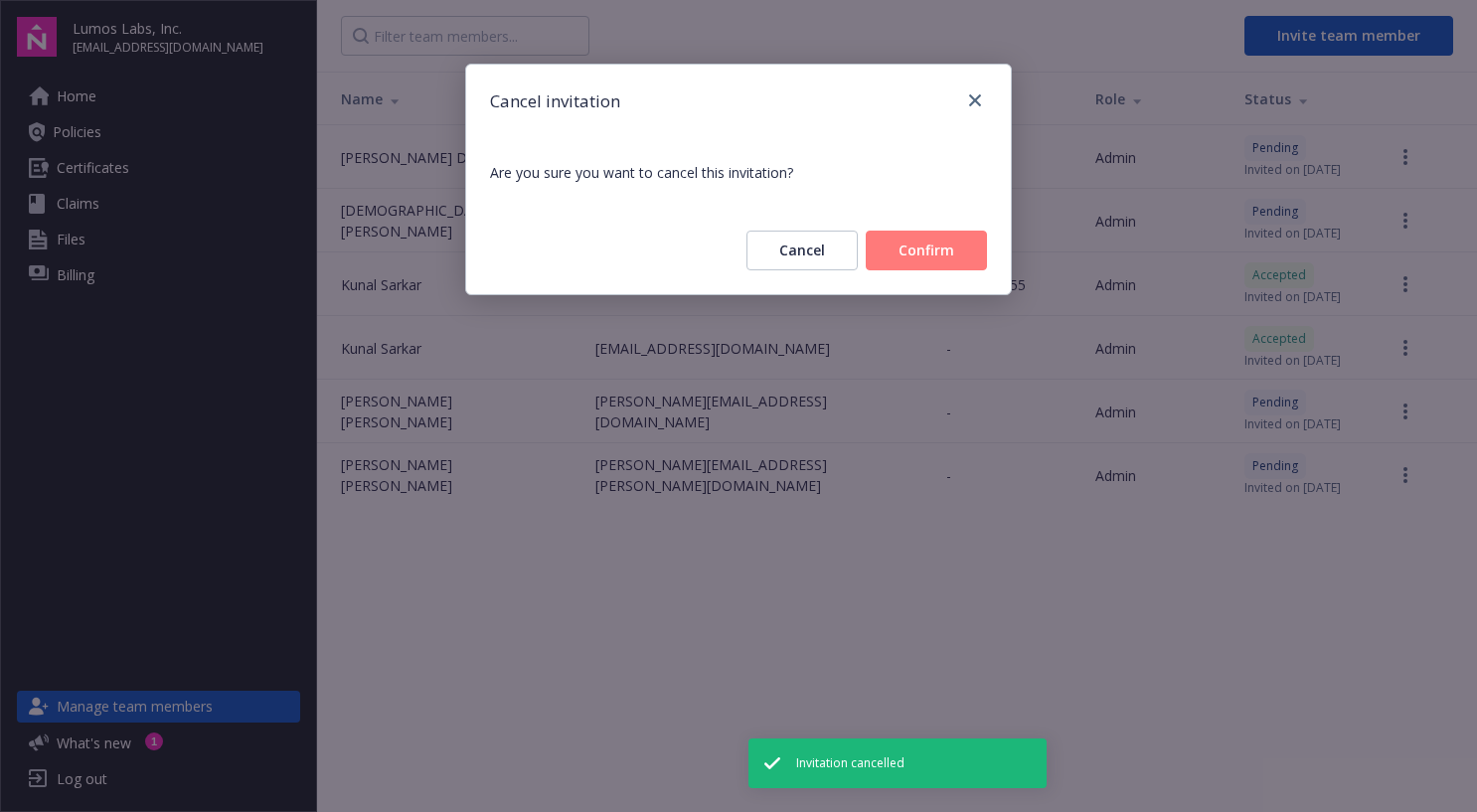 click on "Confirm" at bounding box center [926, 250] 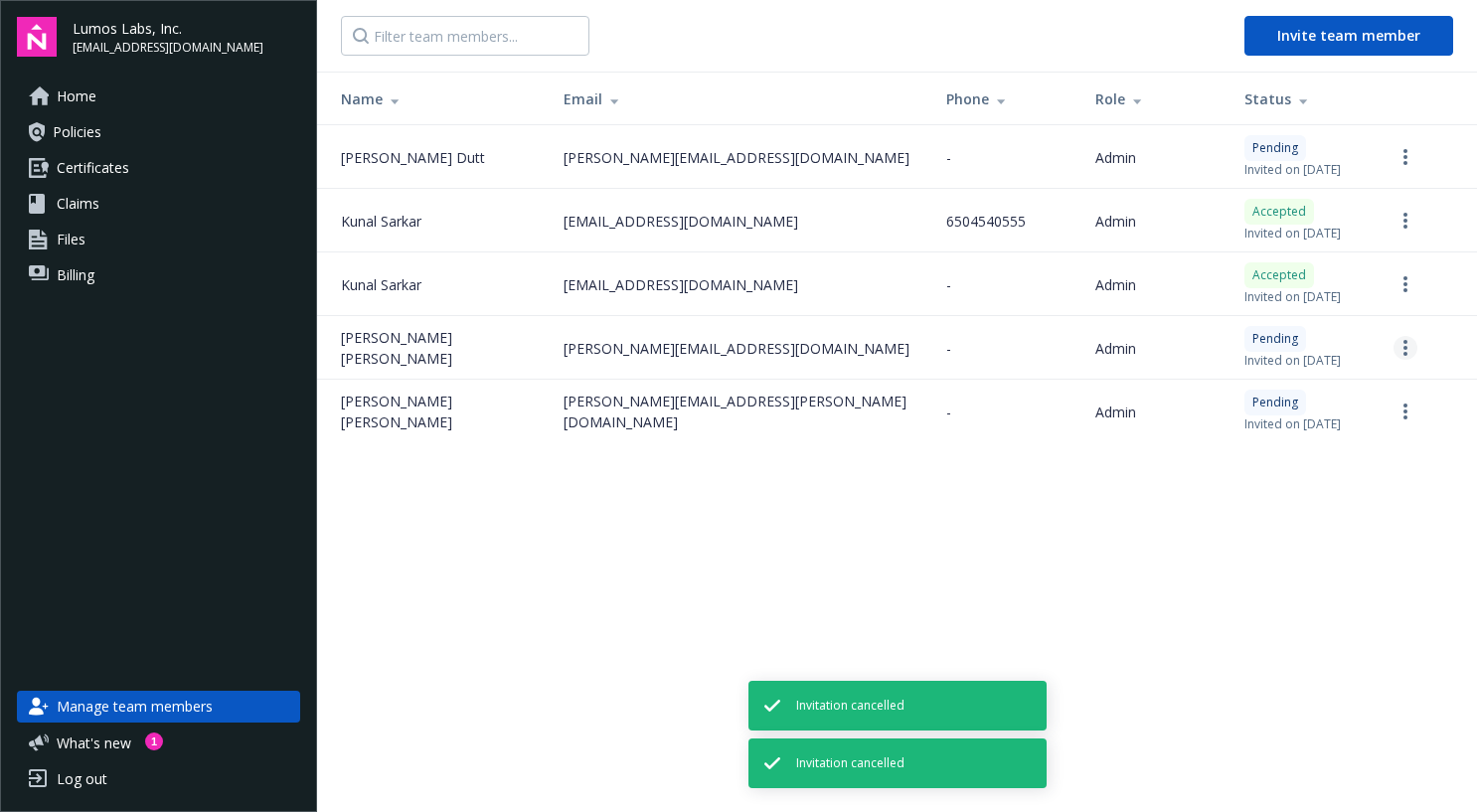 click at bounding box center (1405, 348) 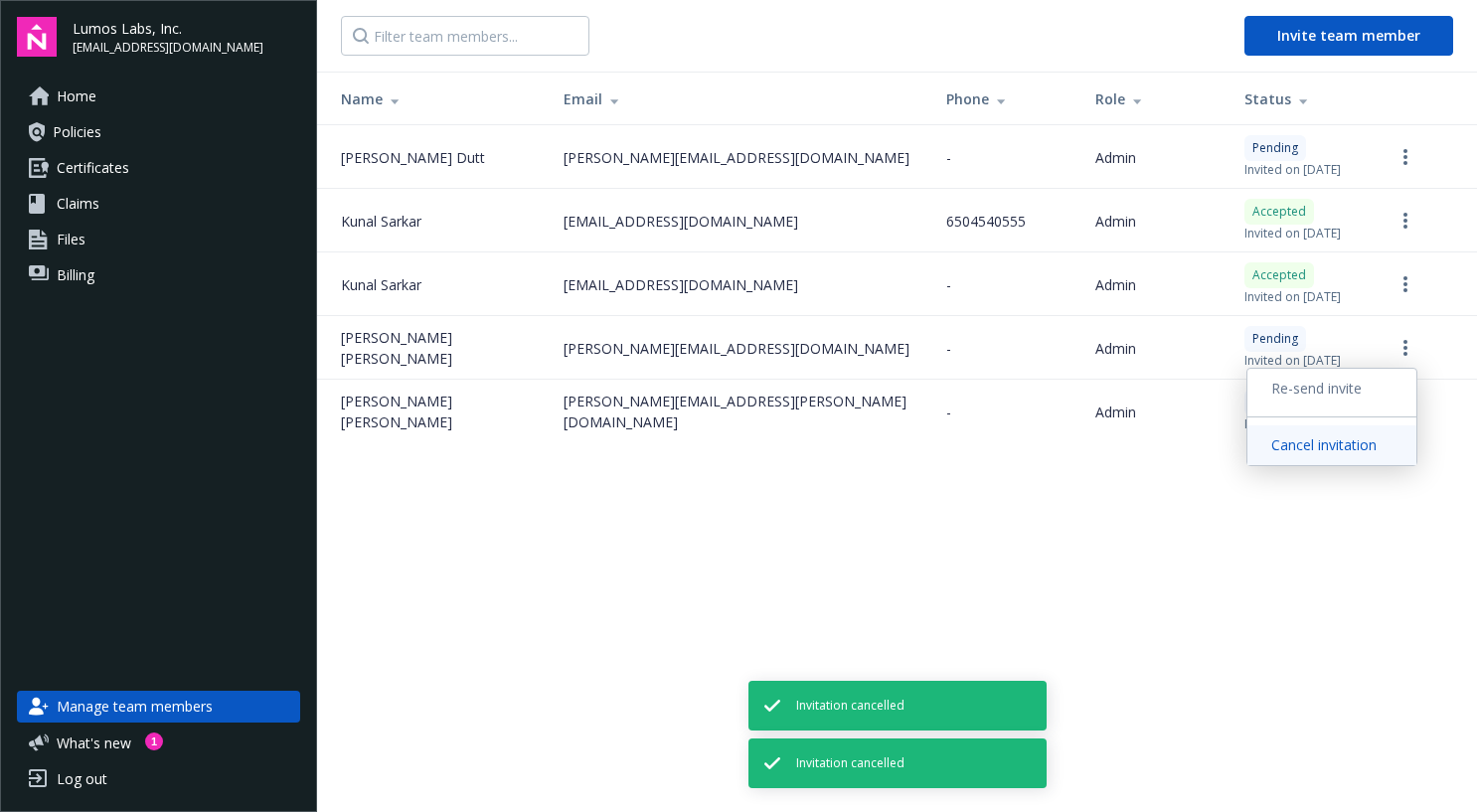 click on "Cancel invitation" at bounding box center (1332, 445) 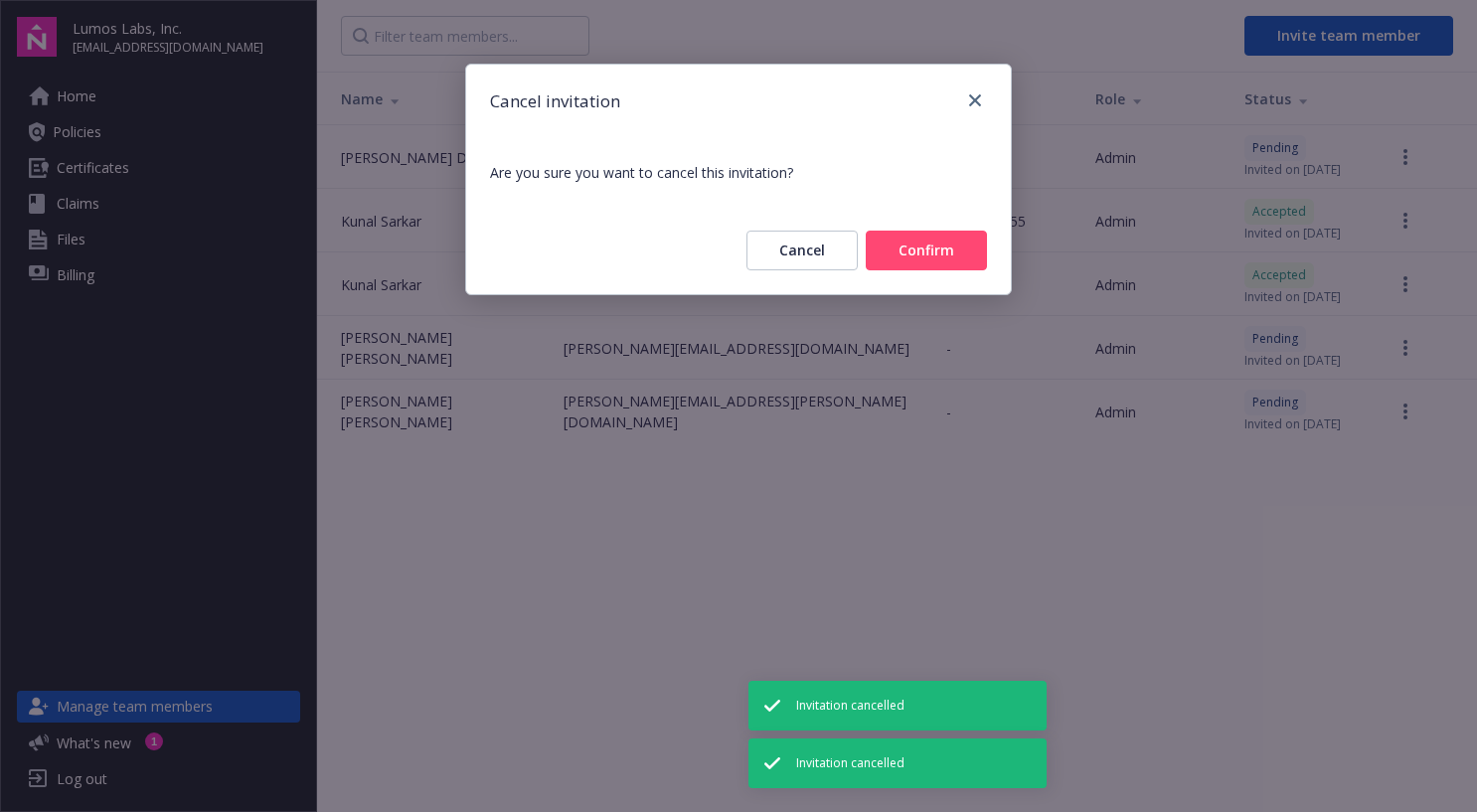 click on "Cancel Confirm" at bounding box center (738, 250) 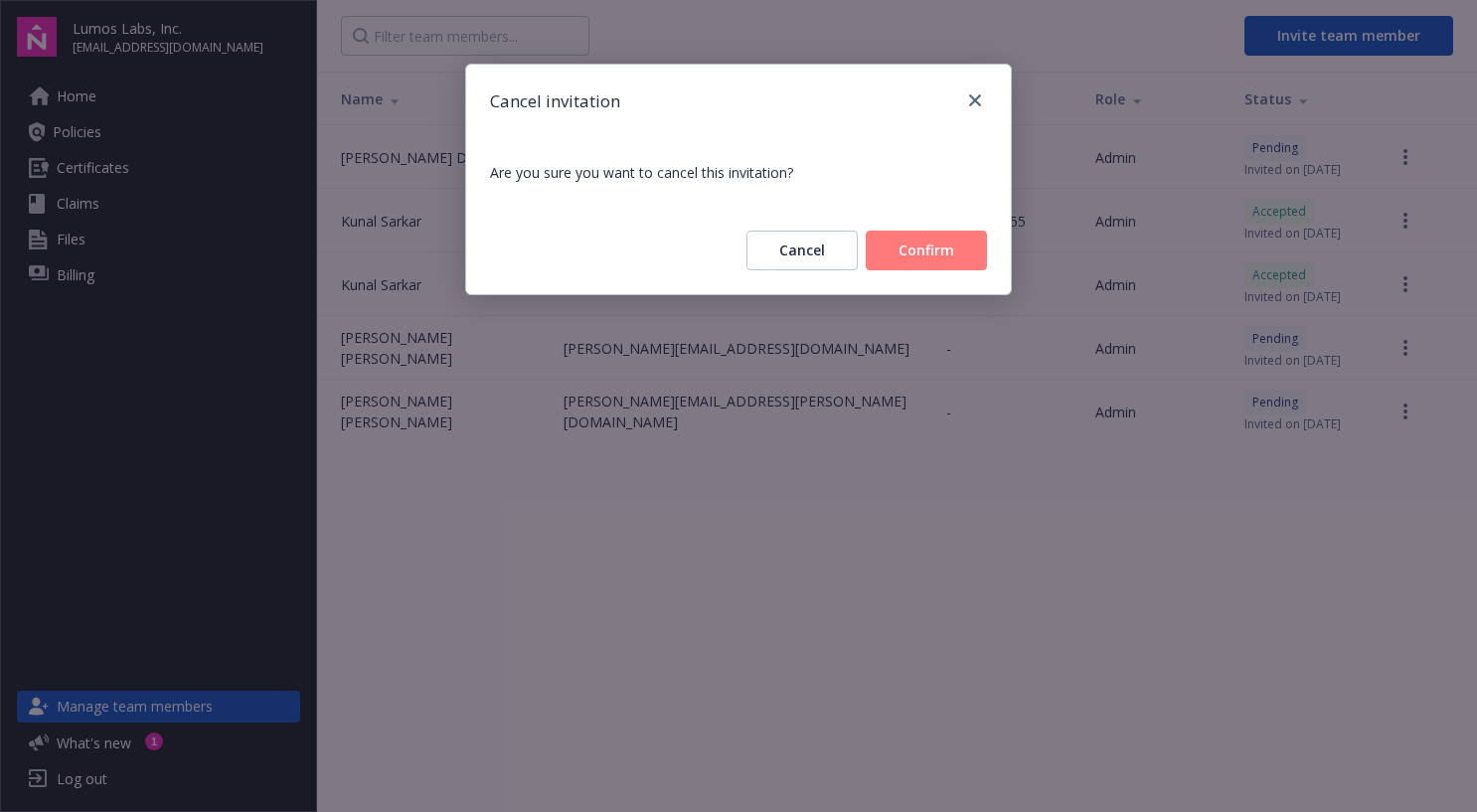 click on "Confirm" at bounding box center (926, 250) 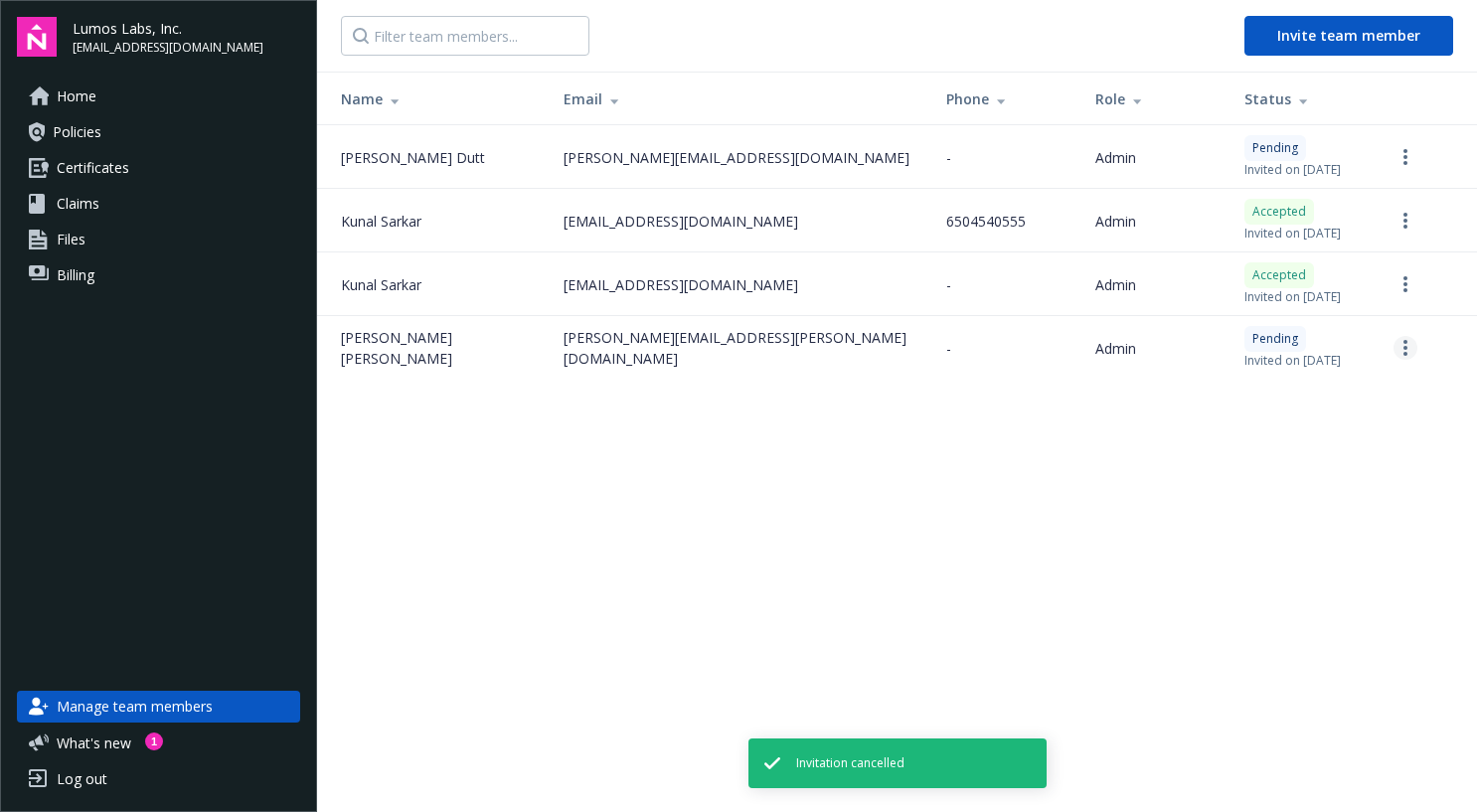 click 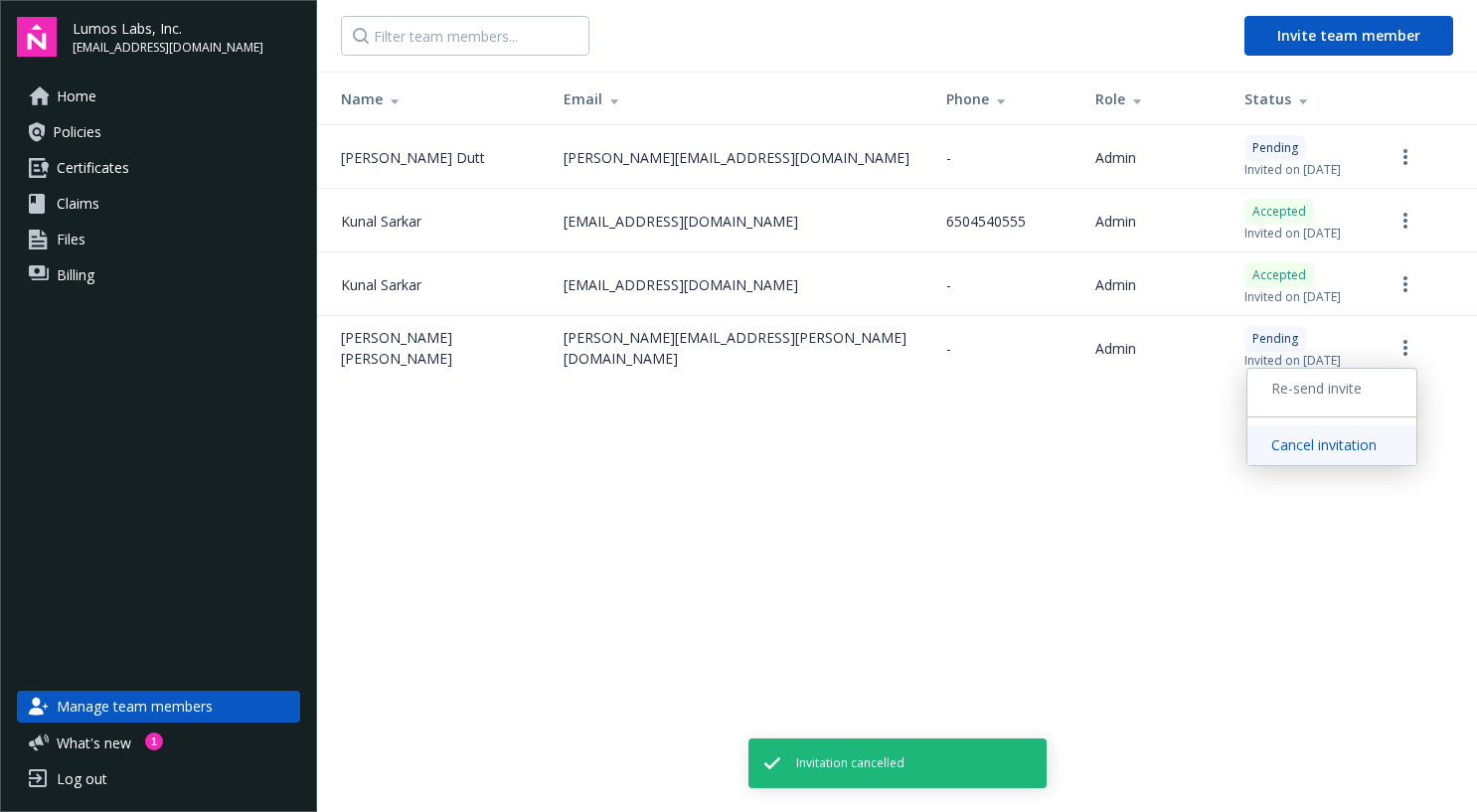 click on "Cancel invitation" at bounding box center (1332, 445) 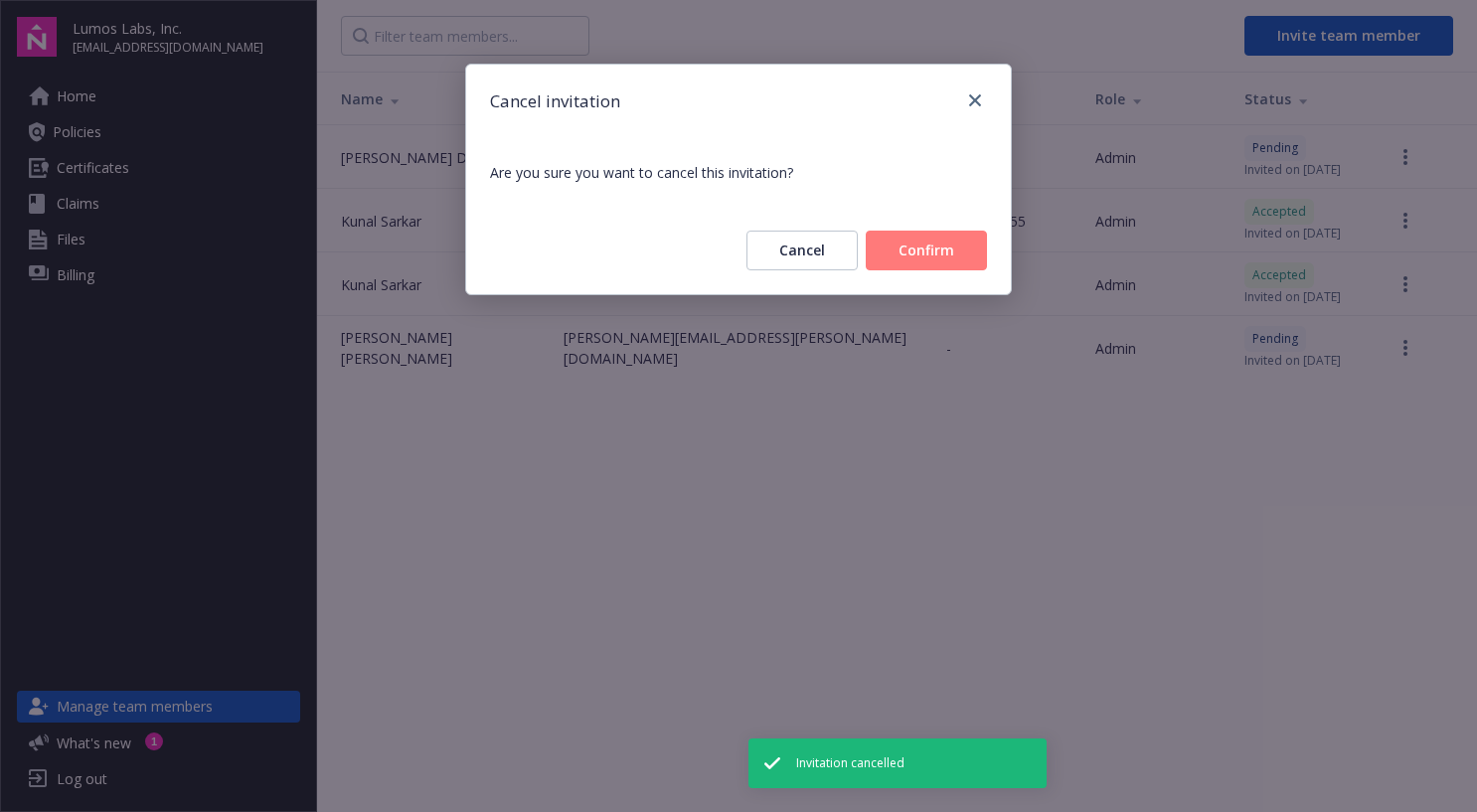 click on "Confirm" at bounding box center (926, 250) 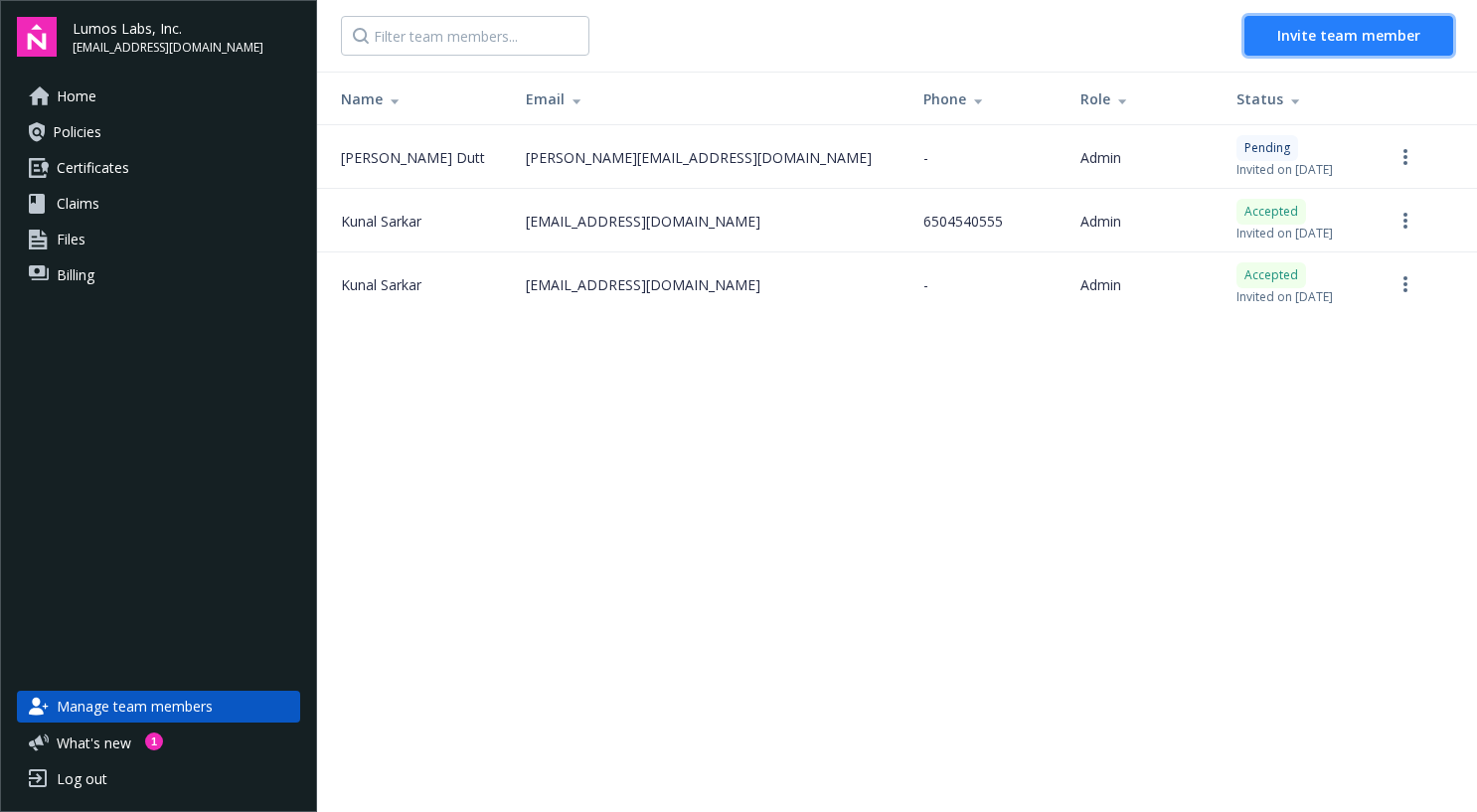 click on "Invite team member" at bounding box center (1349, 35) 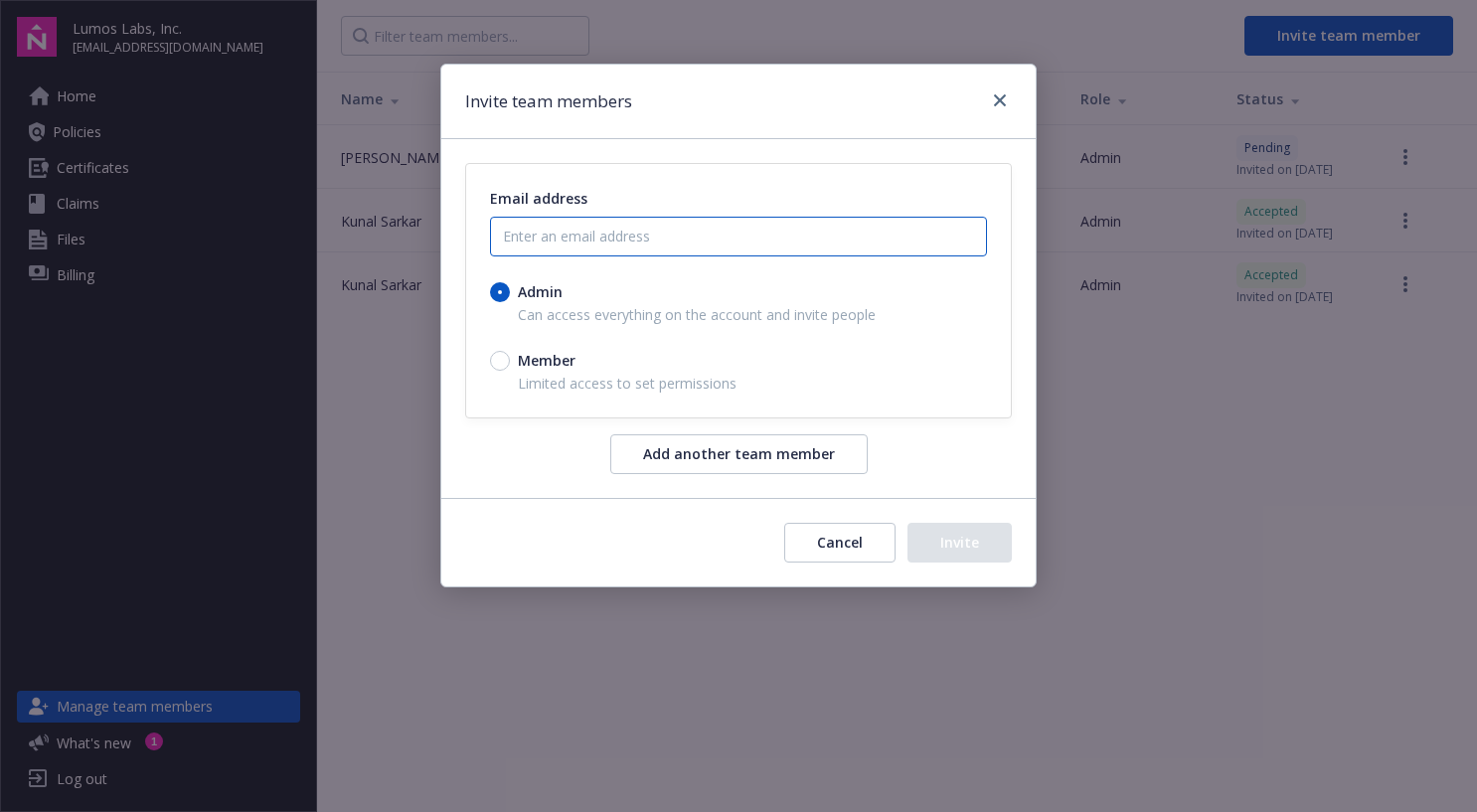 click at bounding box center (738, 237) 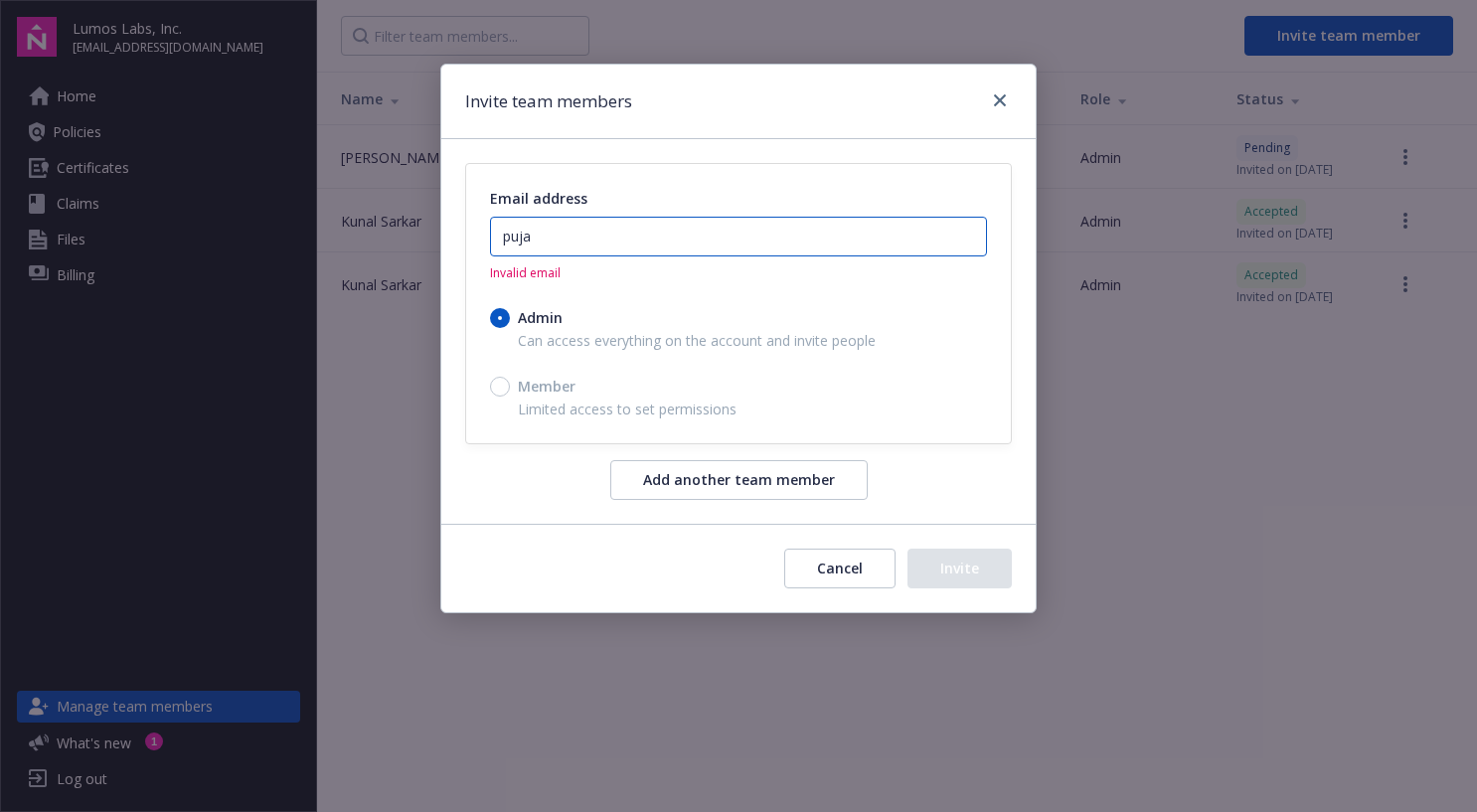 click on "puja" at bounding box center (738, 237) 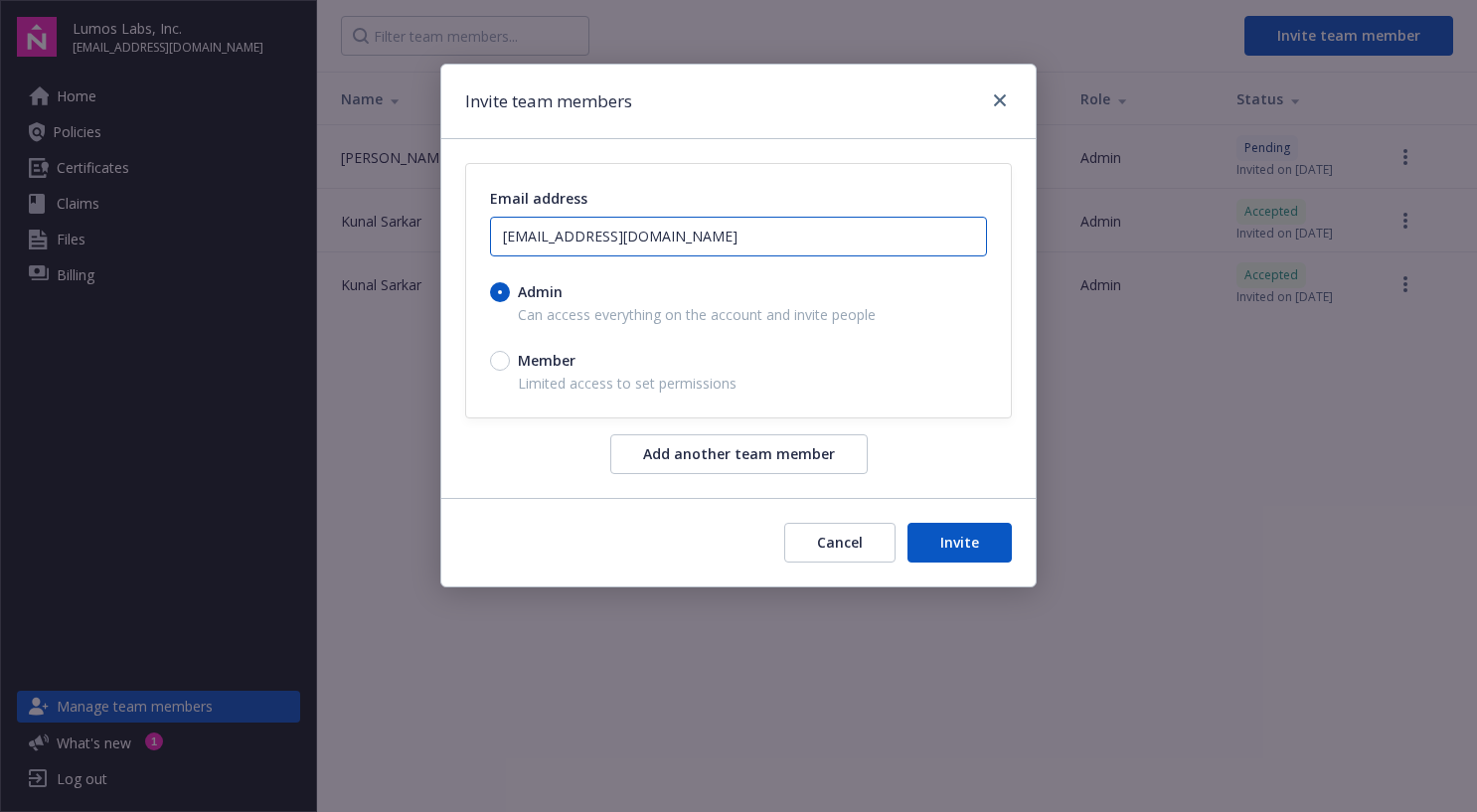 type on "puja@lumoslabs.com" 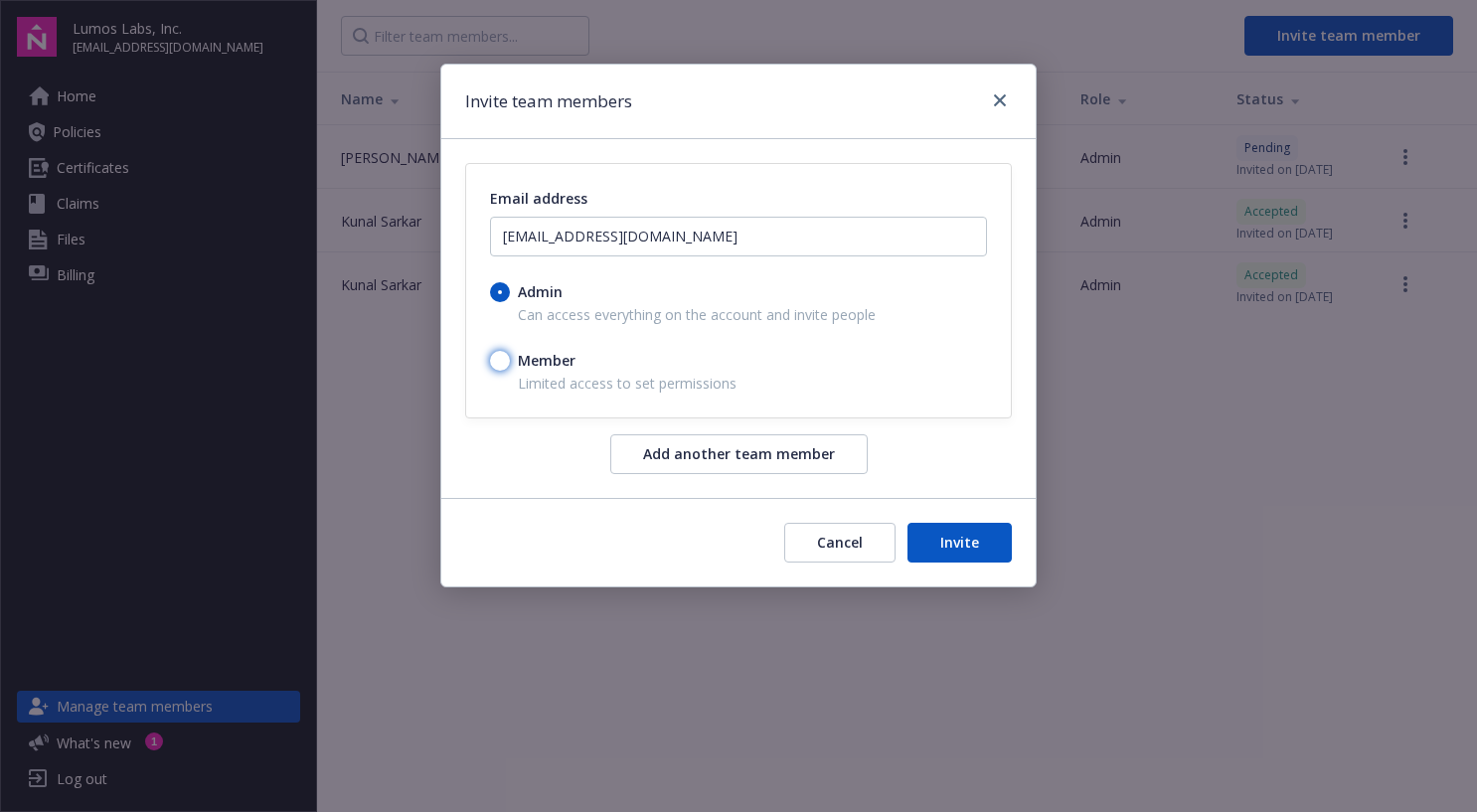 click on "Member" at bounding box center (500, 361) 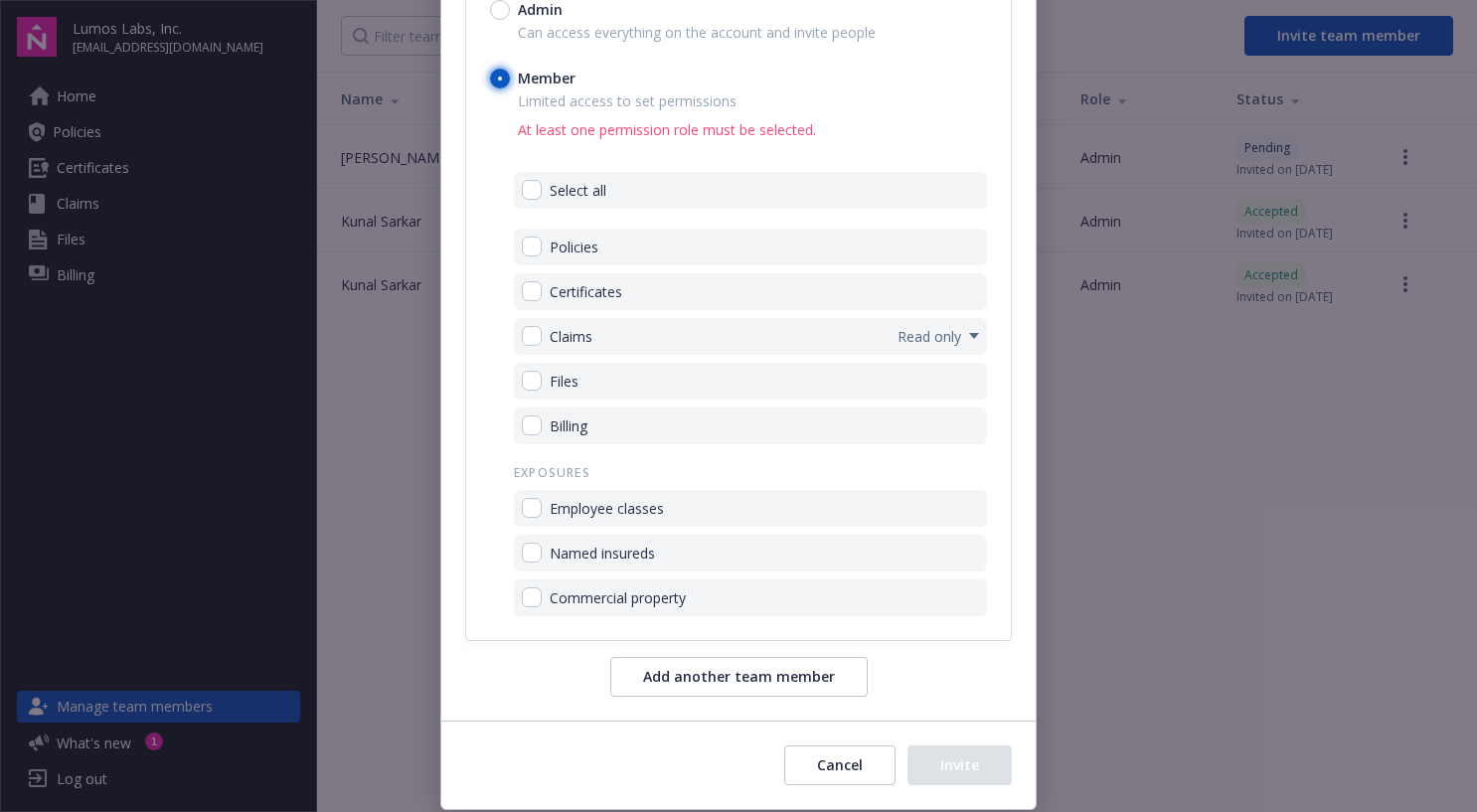 scroll, scrollTop: 277, scrollLeft: 0, axis: vertical 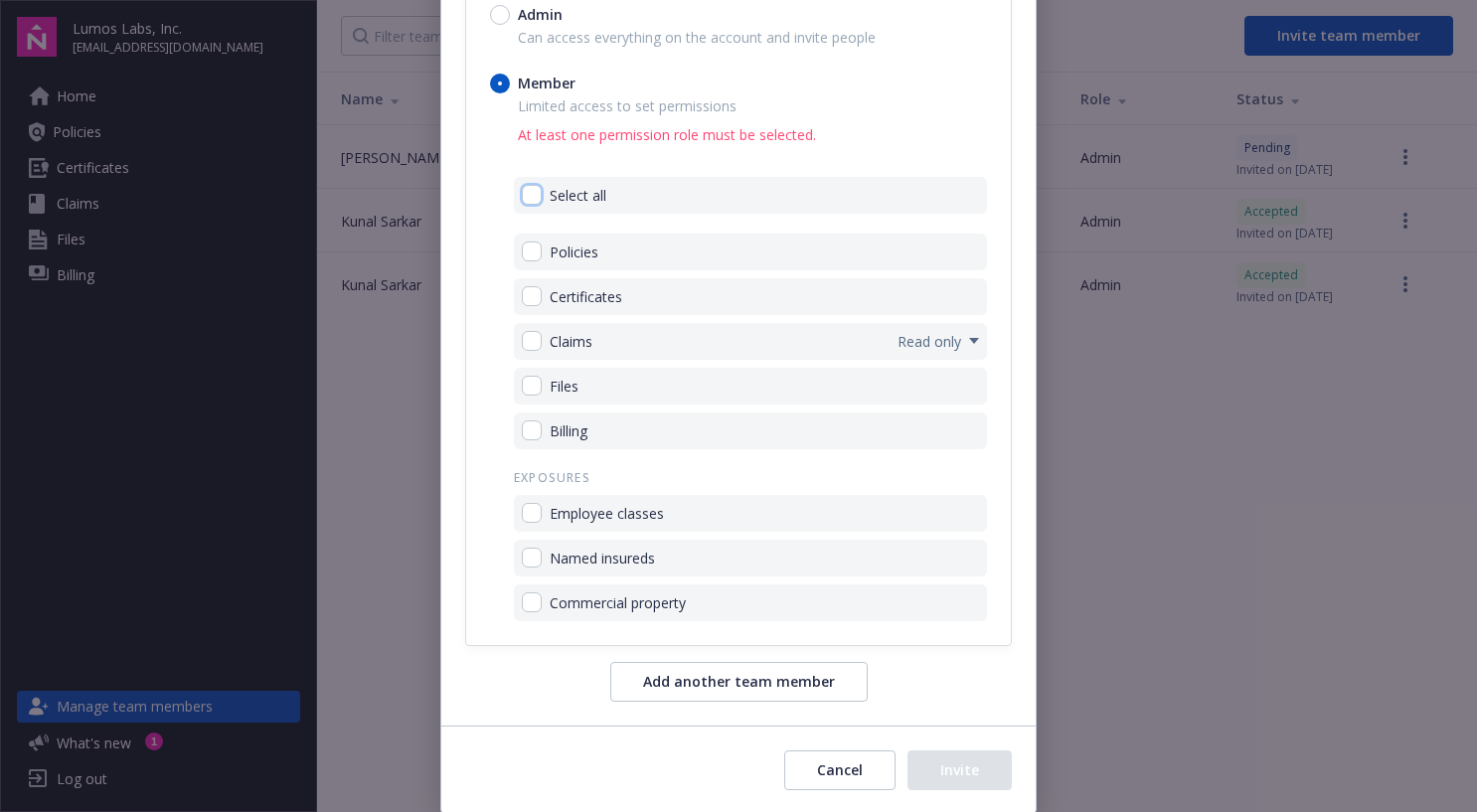 click at bounding box center [532, 195] 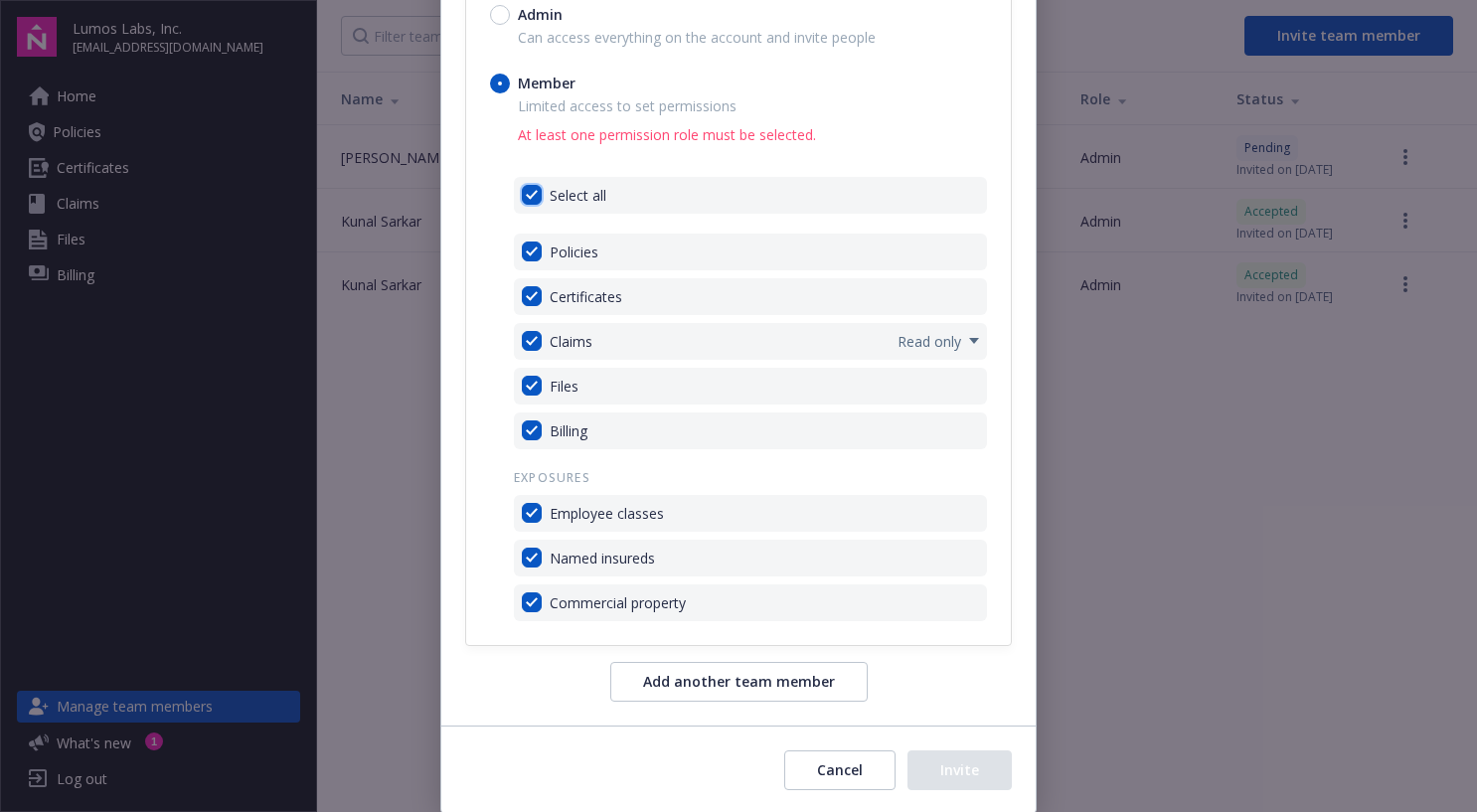 checkbox on "true" 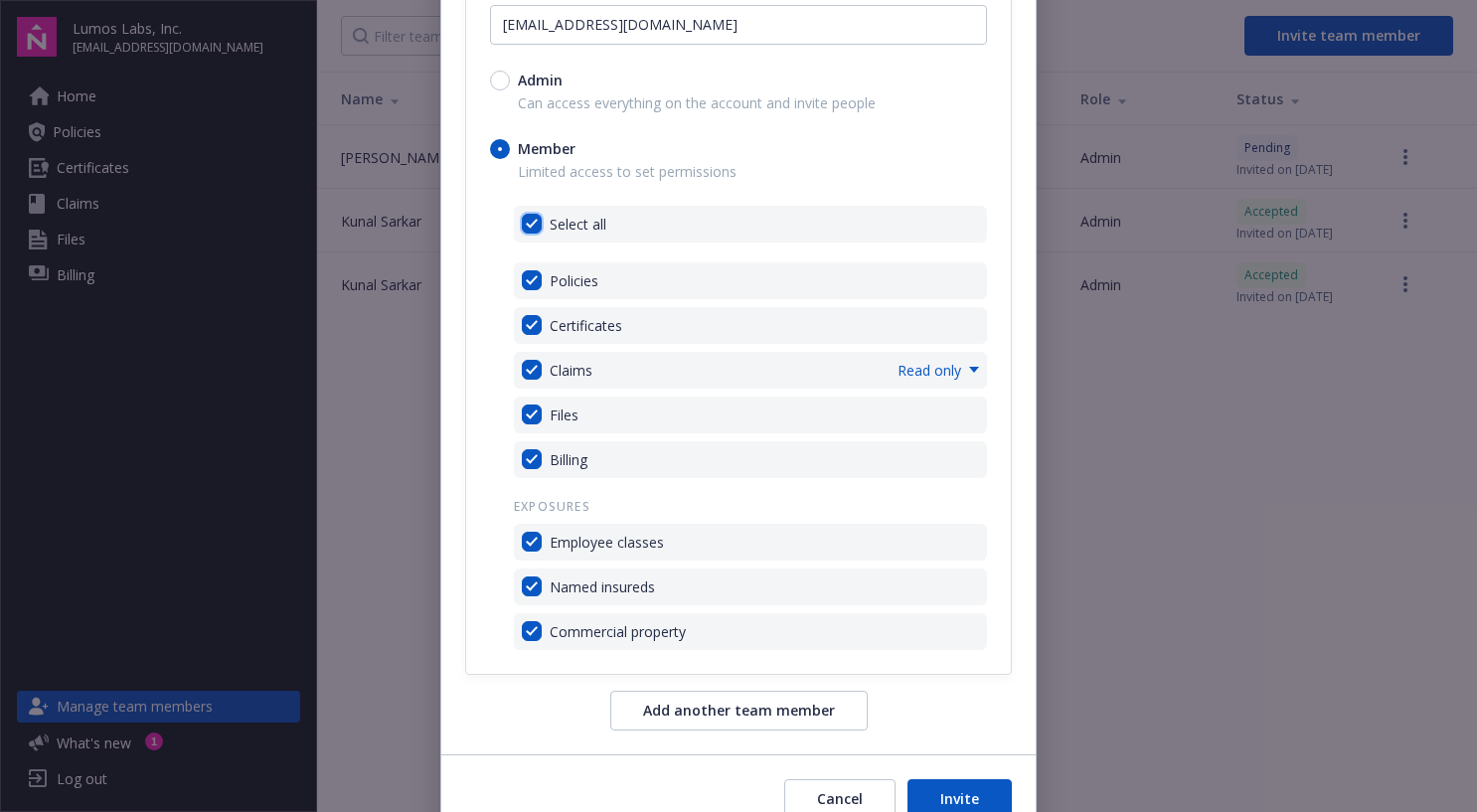scroll, scrollTop: 306, scrollLeft: 0, axis: vertical 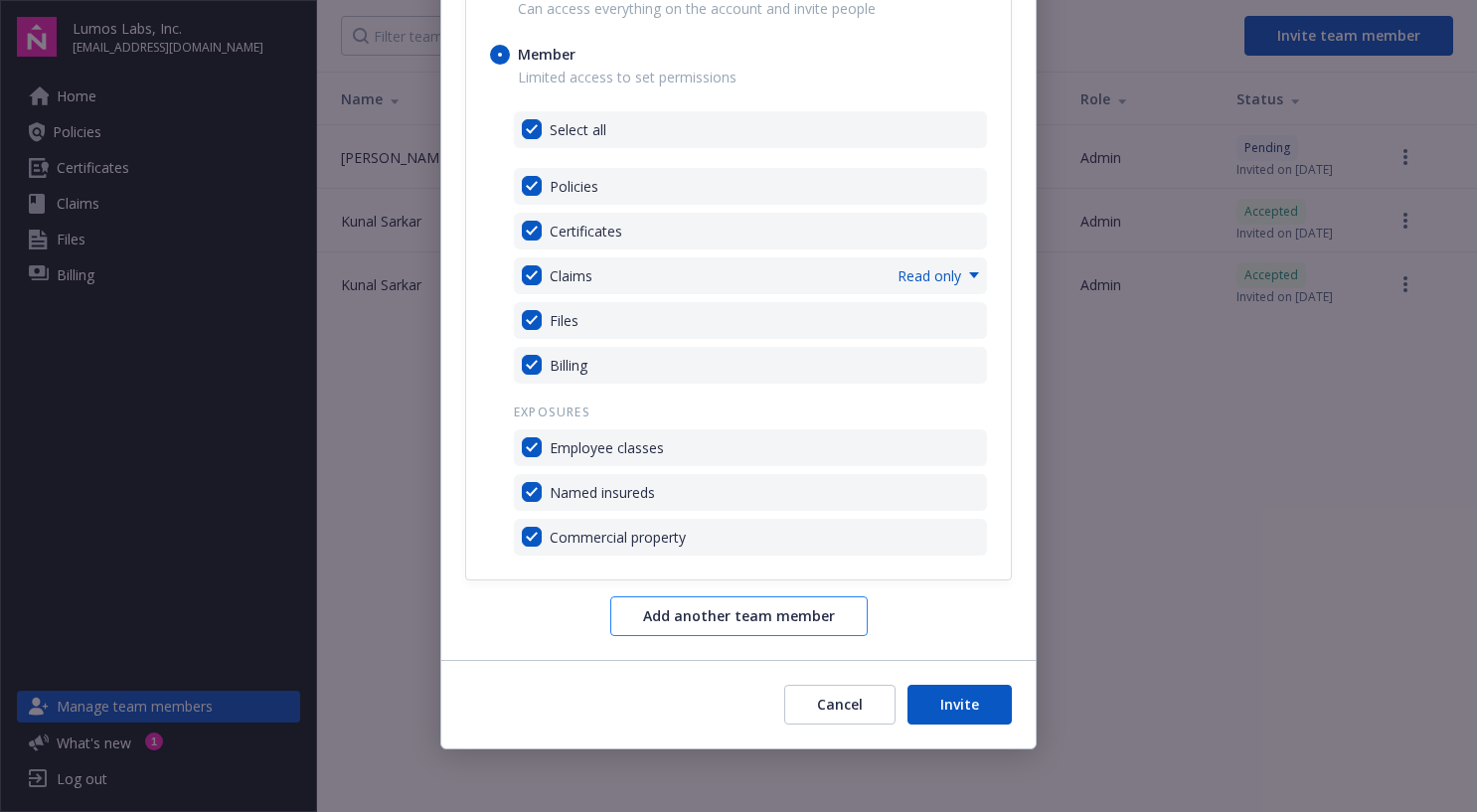 click on "Add another team member" at bounding box center (738, 616) 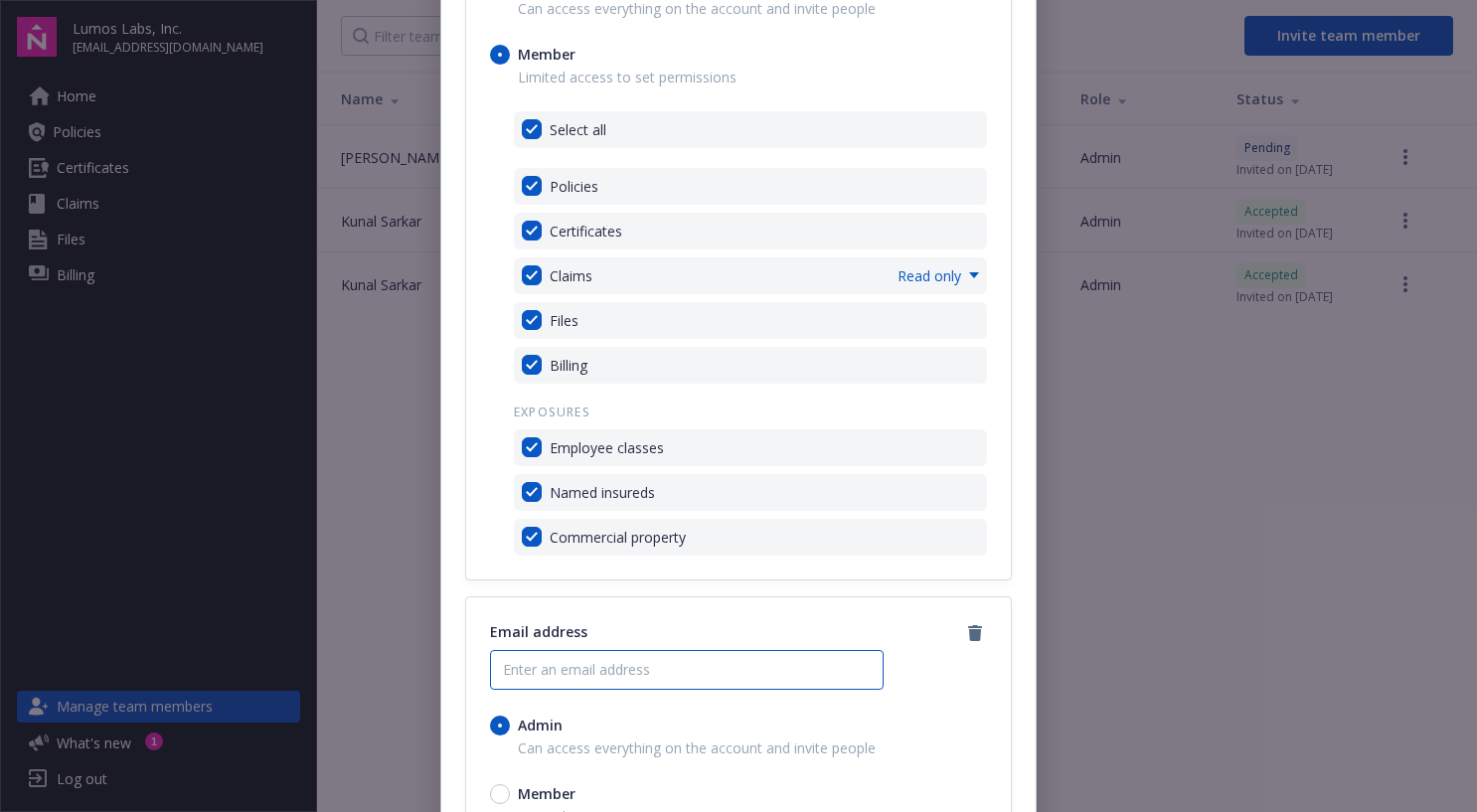 click at bounding box center (687, 670) 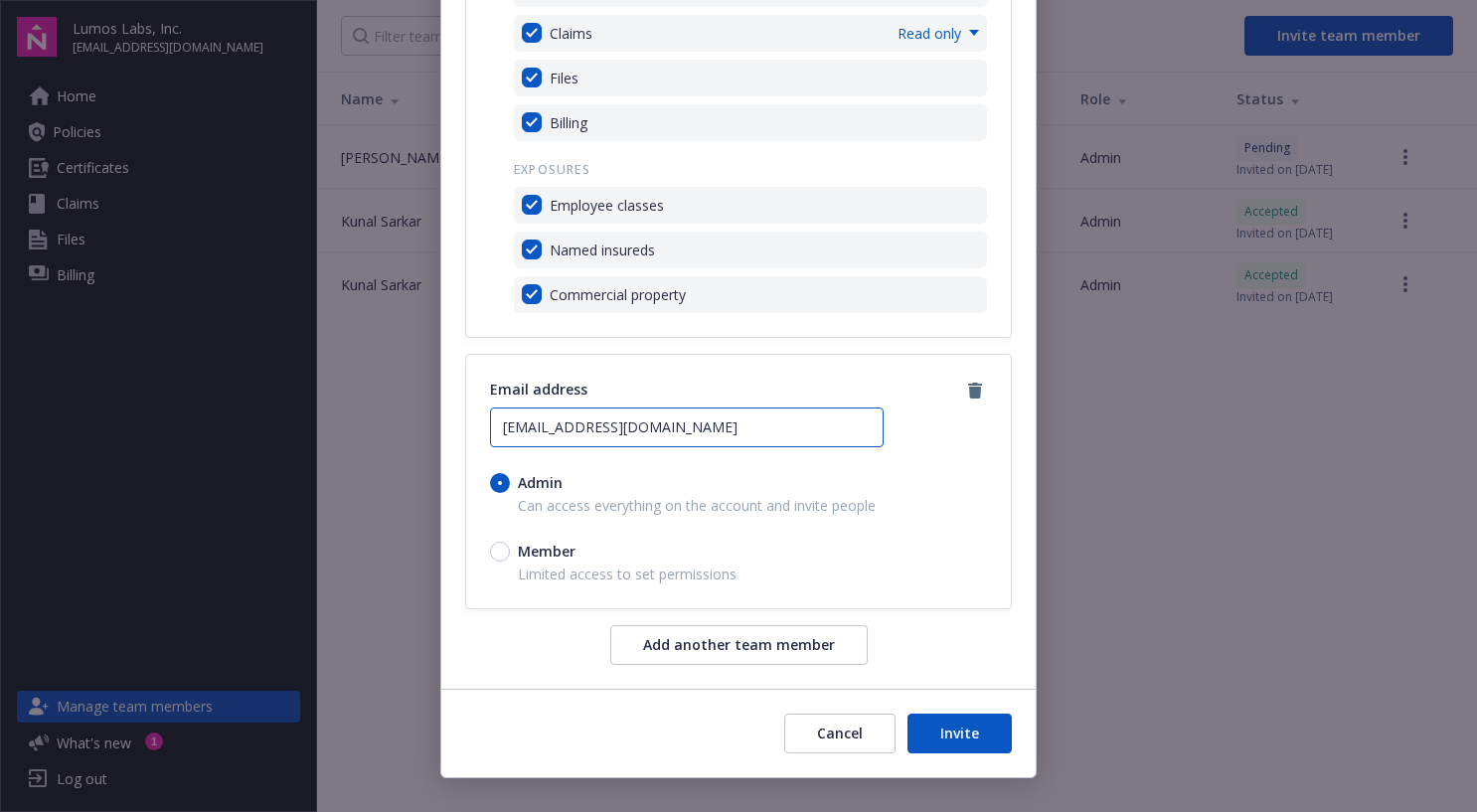 scroll, scrollTop: 577, scrollLeft: 0, axis: vertical 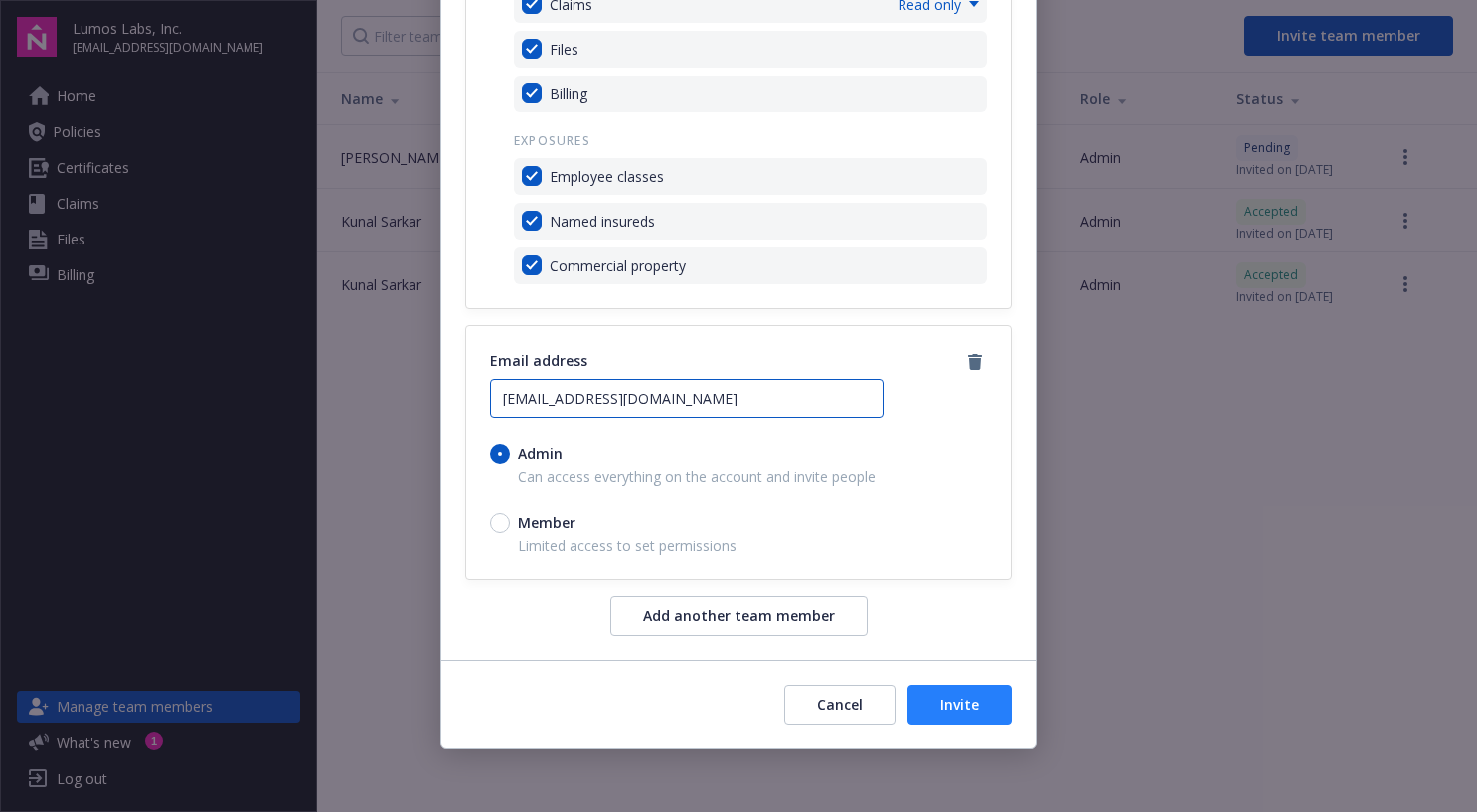 type on "hg.caliwcaliw@lumoslabs.com" 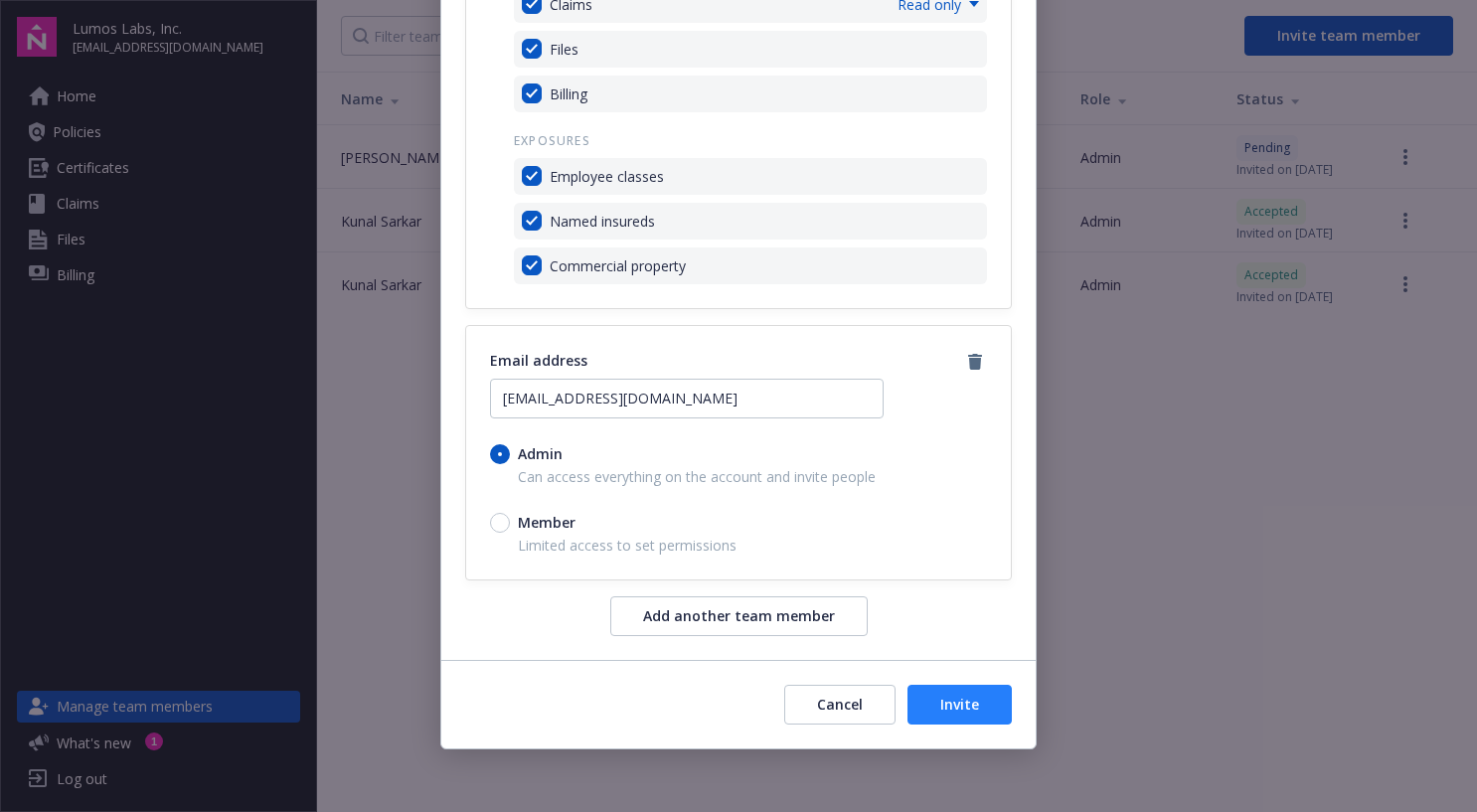 click on "Invite" at bounding box center (959, 705) 